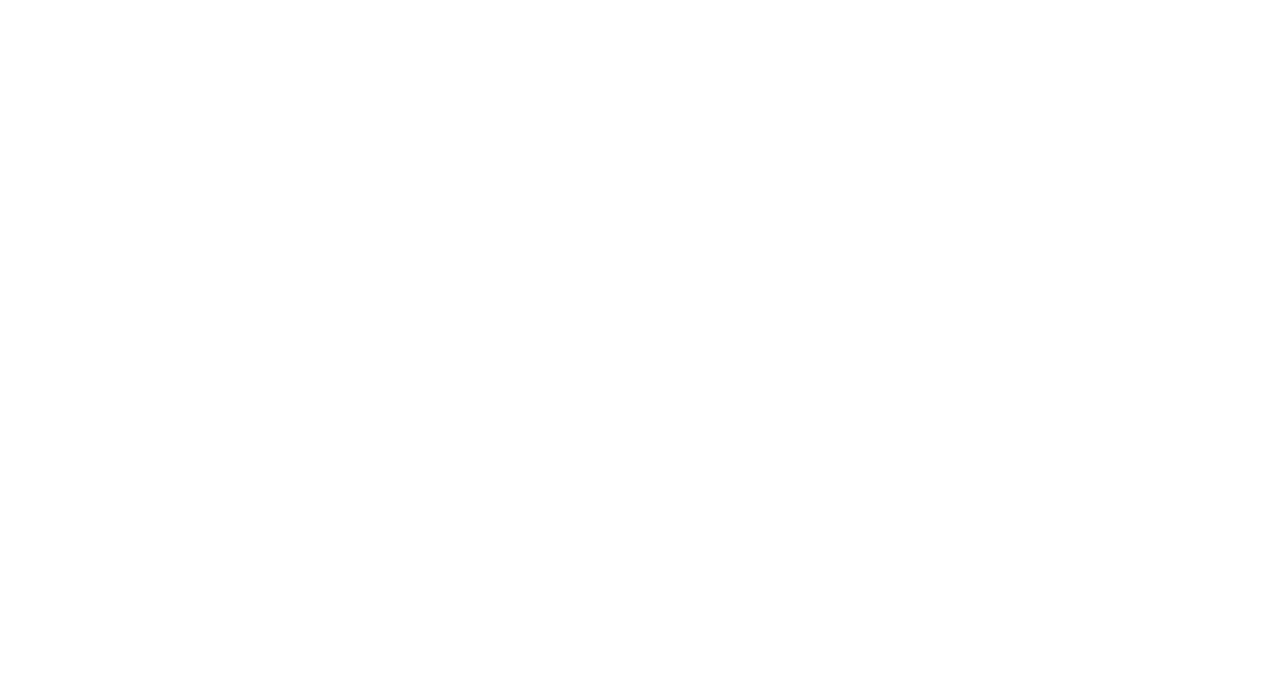 scroll, scrollTop: 0, scrollLeft: 0, axis: both 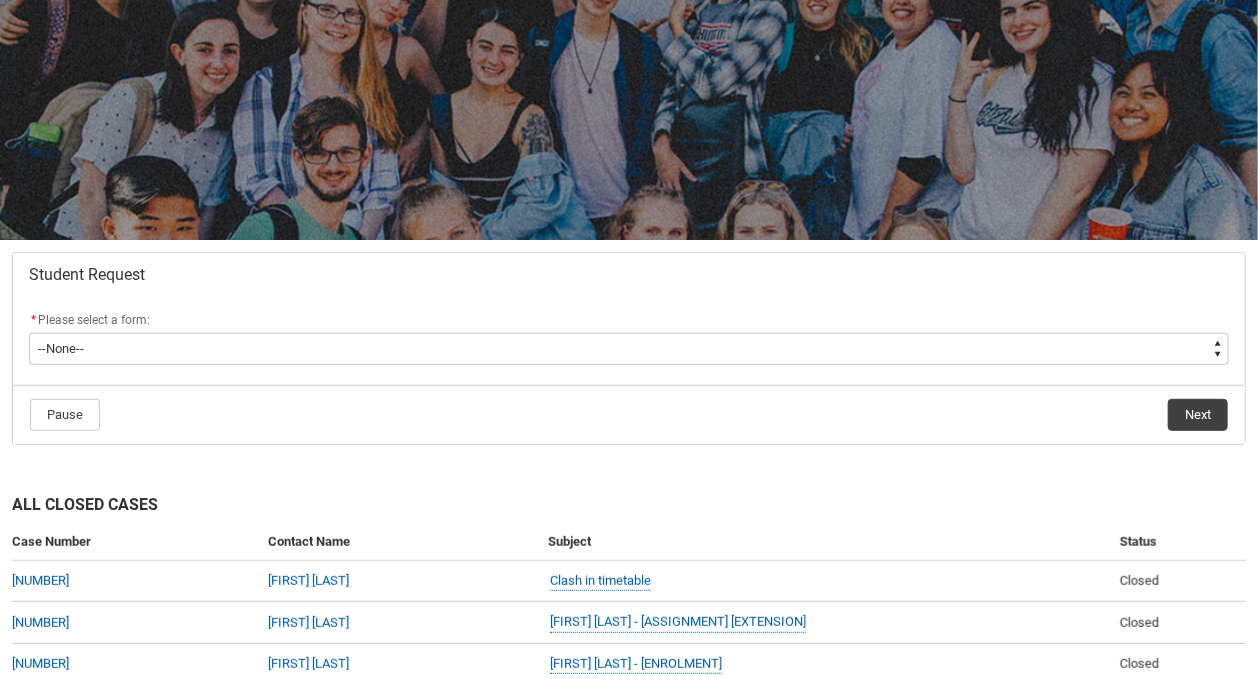 click on "* Please select a form: *   --None-- Academic Transcript Application to Appeal Assignment Extension Change of Legal Name Course Credit / RPL Course Transfer Deferral / Leave of Absence Enrolment Variation Financial Hardship Program General Enquiry Grievance Reasonable Adjustment Return to Study Application Special Consideration Tuition Fee Refund Withdraw & Cancel Enrolment Information Release" 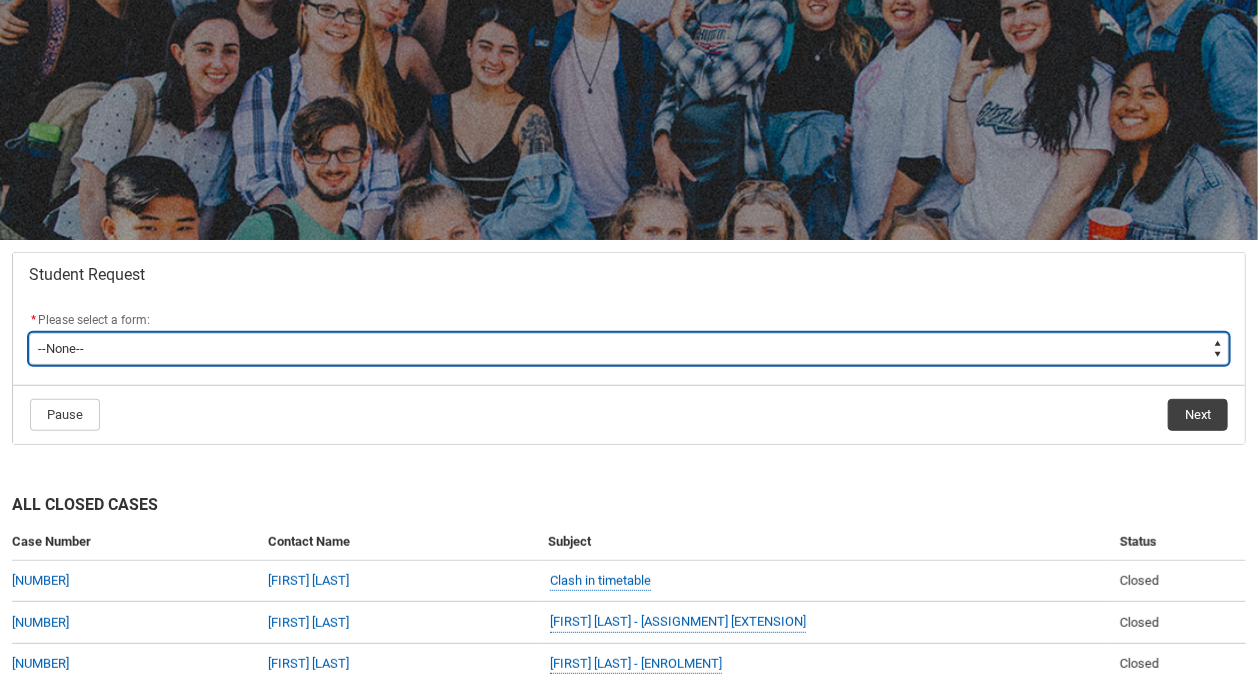click on "--None-- Academic Transcript Application to Appeal Assignment Extension Change of Legal Name Course Credit / RPL Course Transfer Deferral / Leave of Absence Enrolment Variation Financial Hardship Program General Enquiry Grievance Reasonable Adjustment Return to Study Application Special Consideration Tuition Fee Refund Withdraw & Cancel Enrolment Information Release" at bounding box center [629, 349] 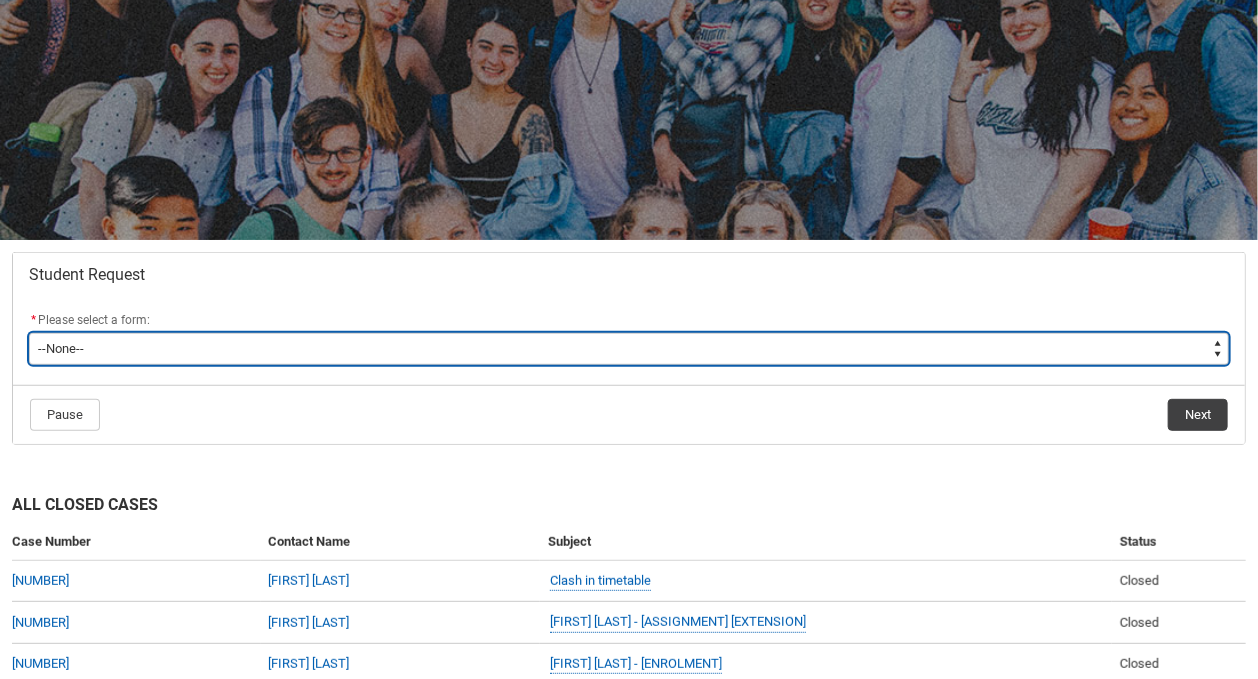 type on "Assignment_Extension_Choice" 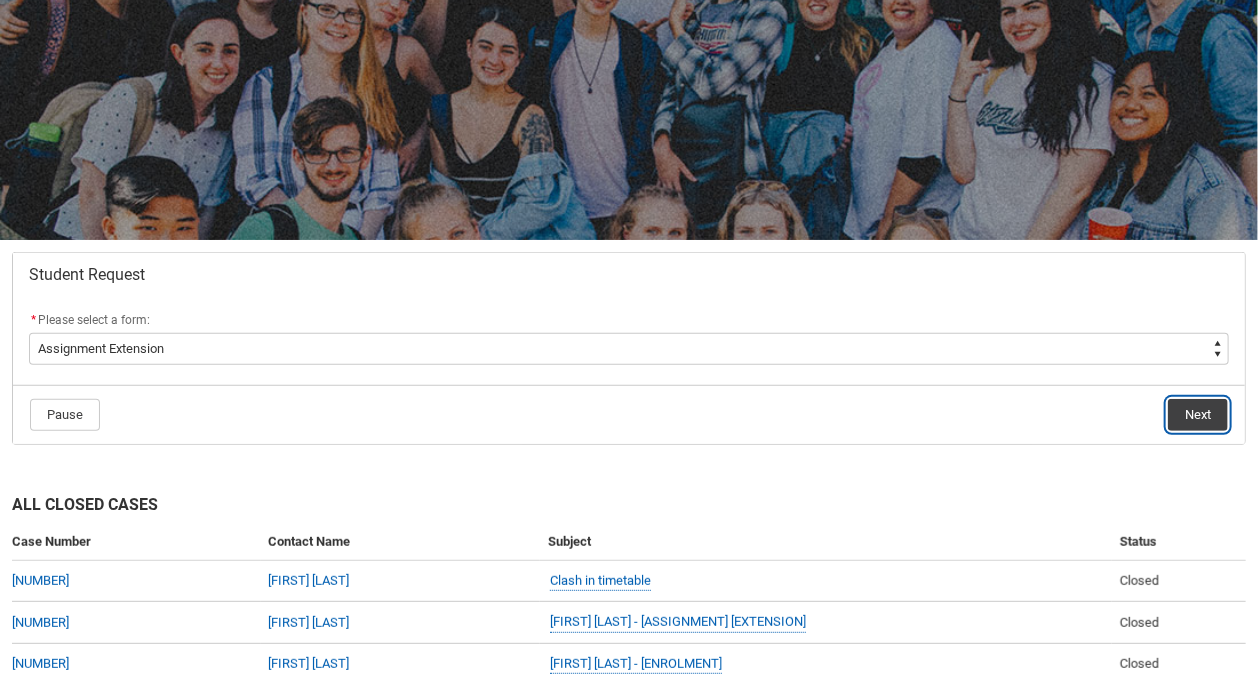 click on "Next" 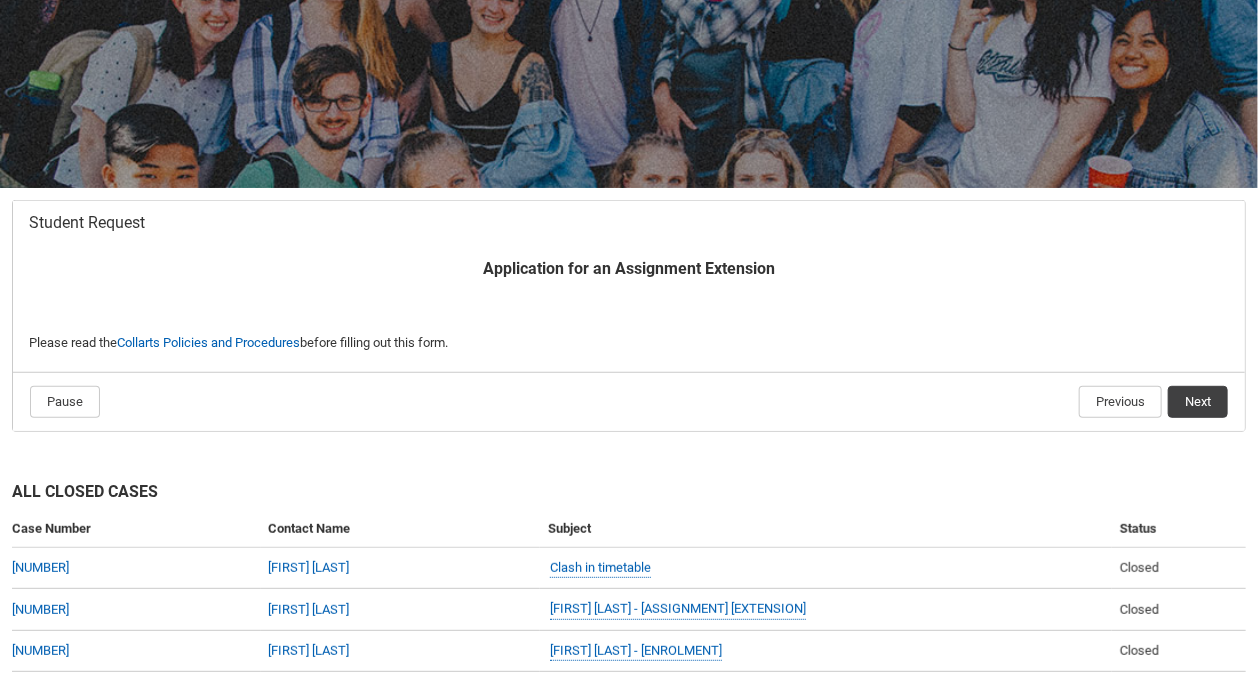 scroll, scrollTop: 262, scrollLeft: 0, axis: vertical 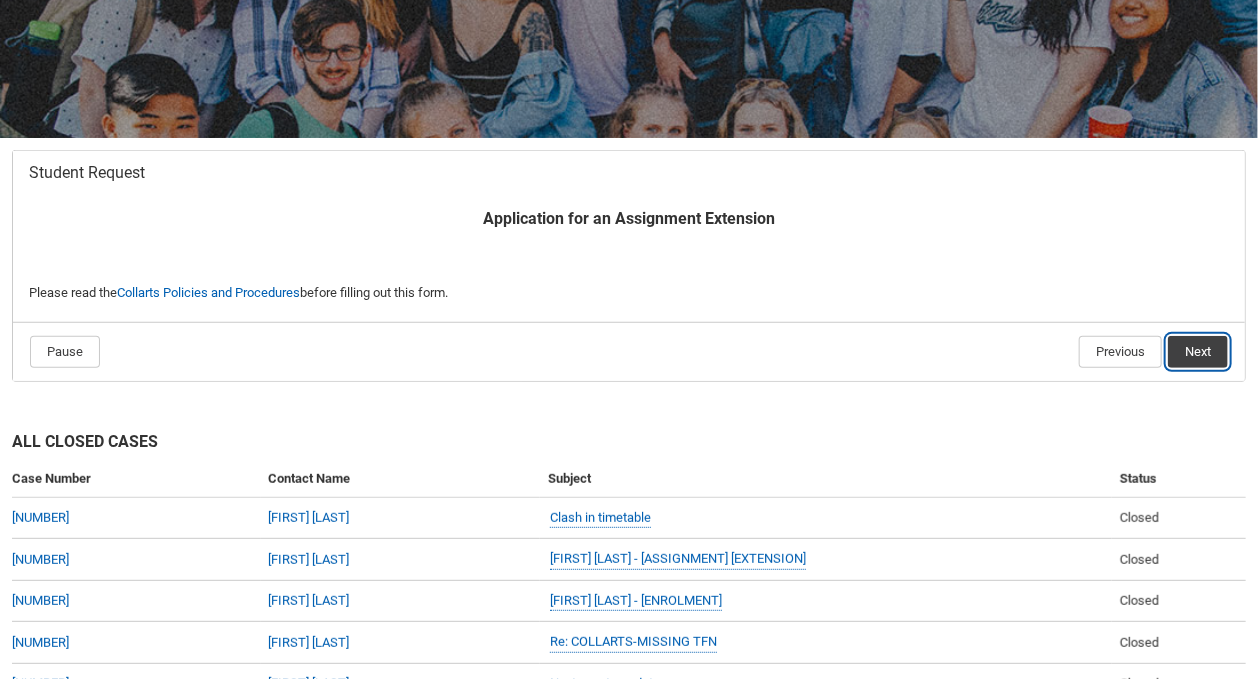 click on "Next" 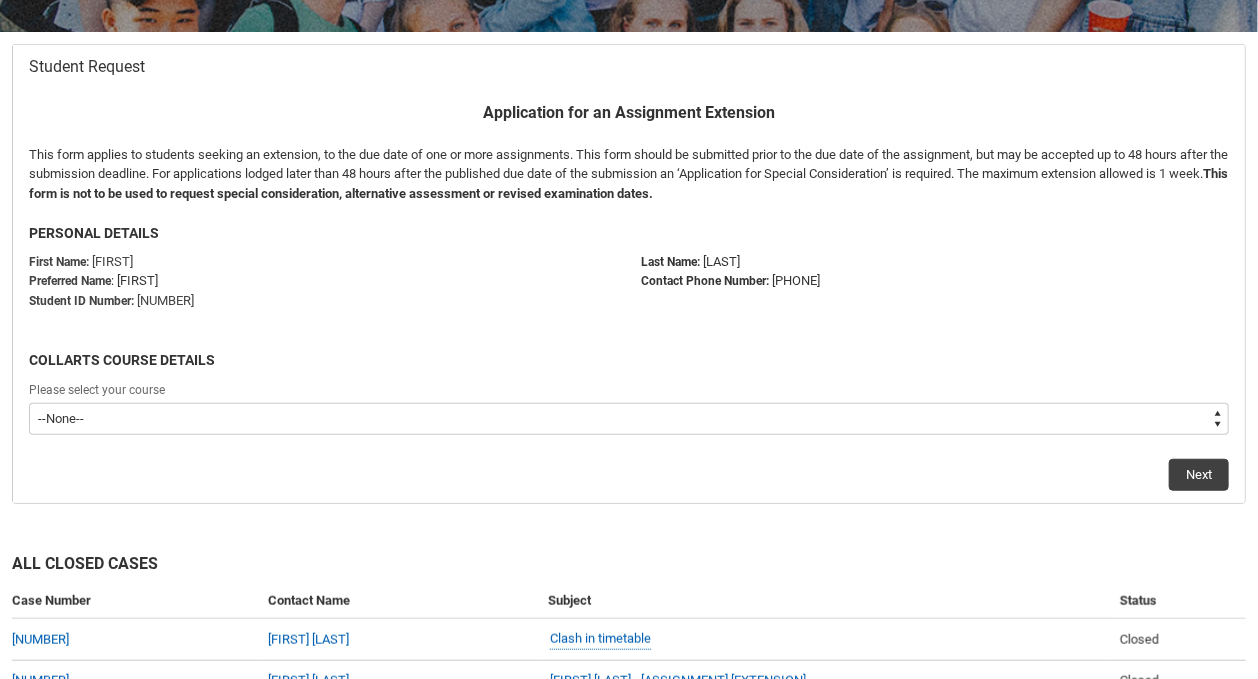 scroll, scrollTop: 371, scrollLeft: 0, axis: vertical 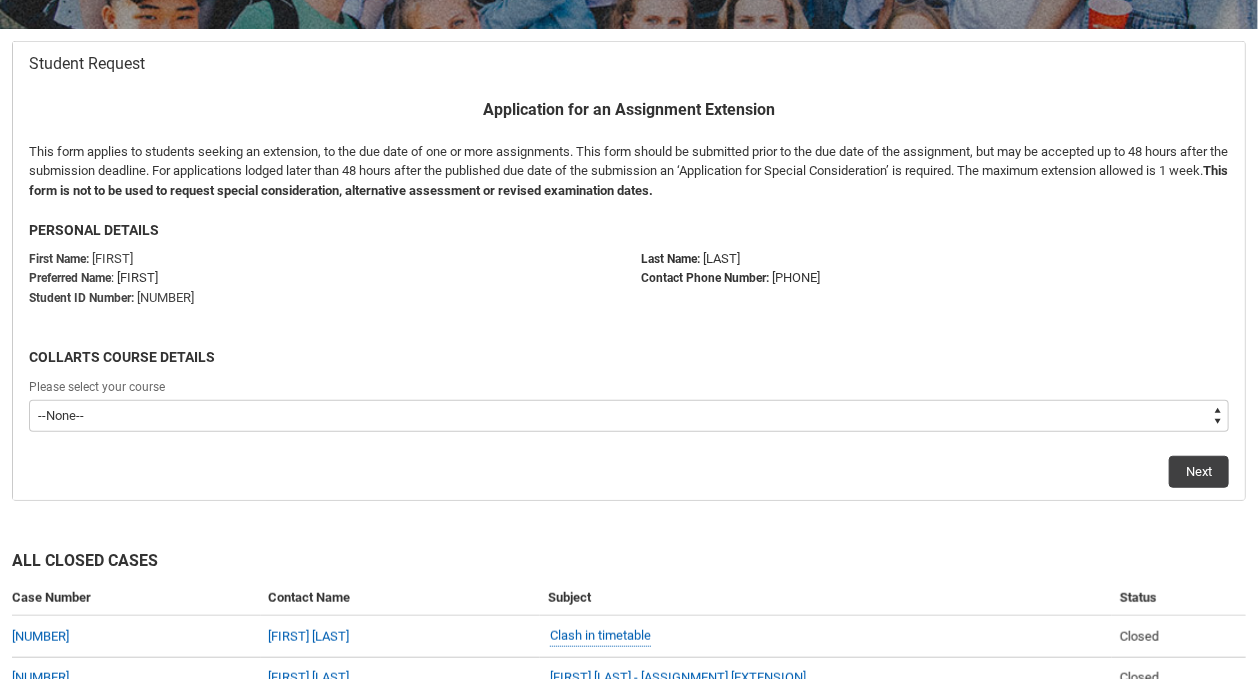 click on "--None-- Bachelor of Arts (Music Production)" at bounding box center [629, 416] 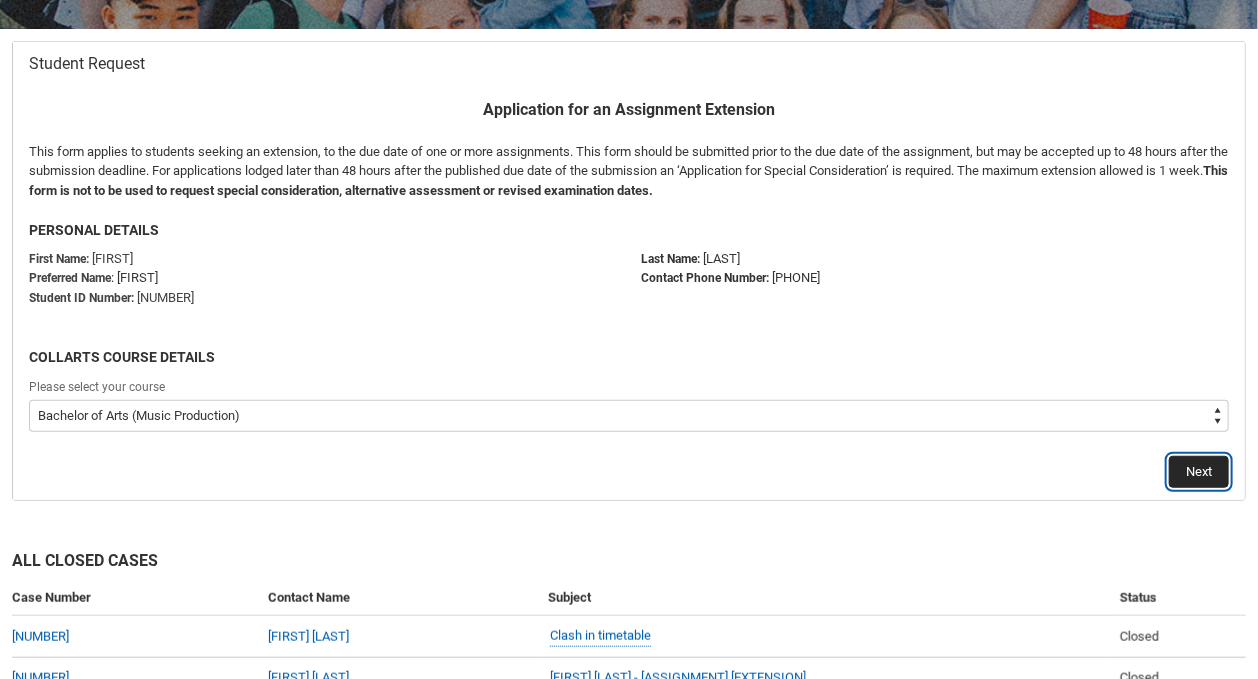 click on "Next" 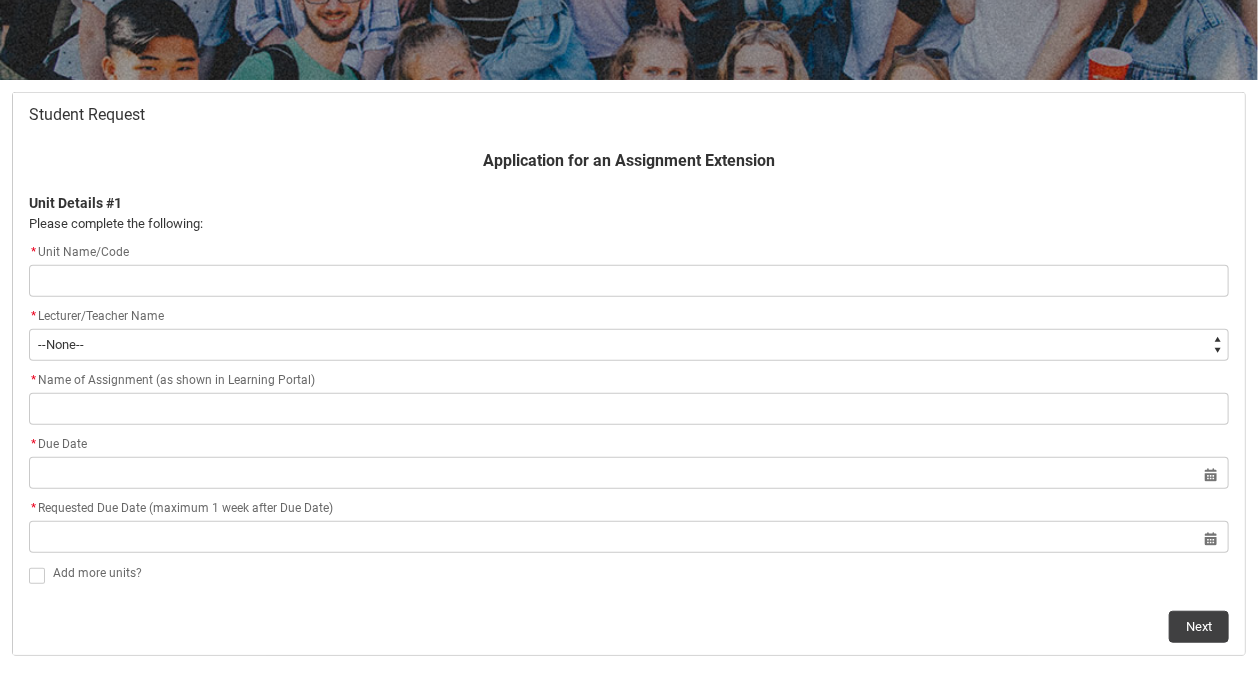 scroll, scrollTop: 332, scrollLeft: 0, axis: vertical 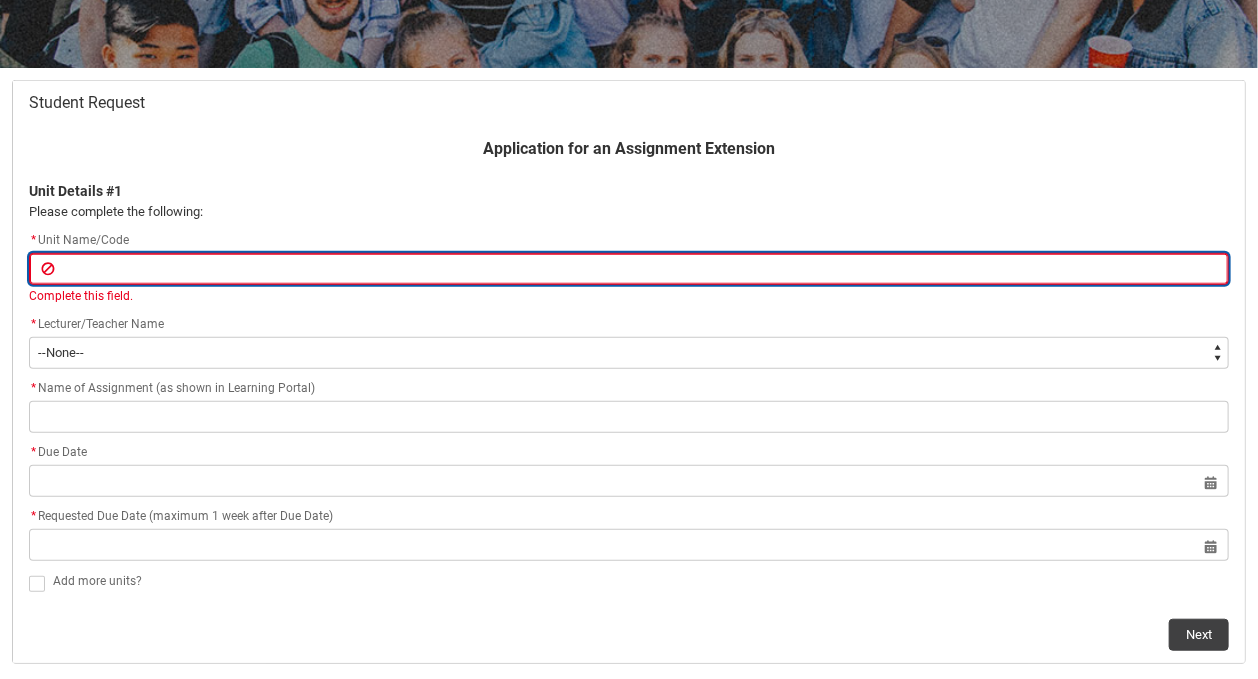 type on "M" 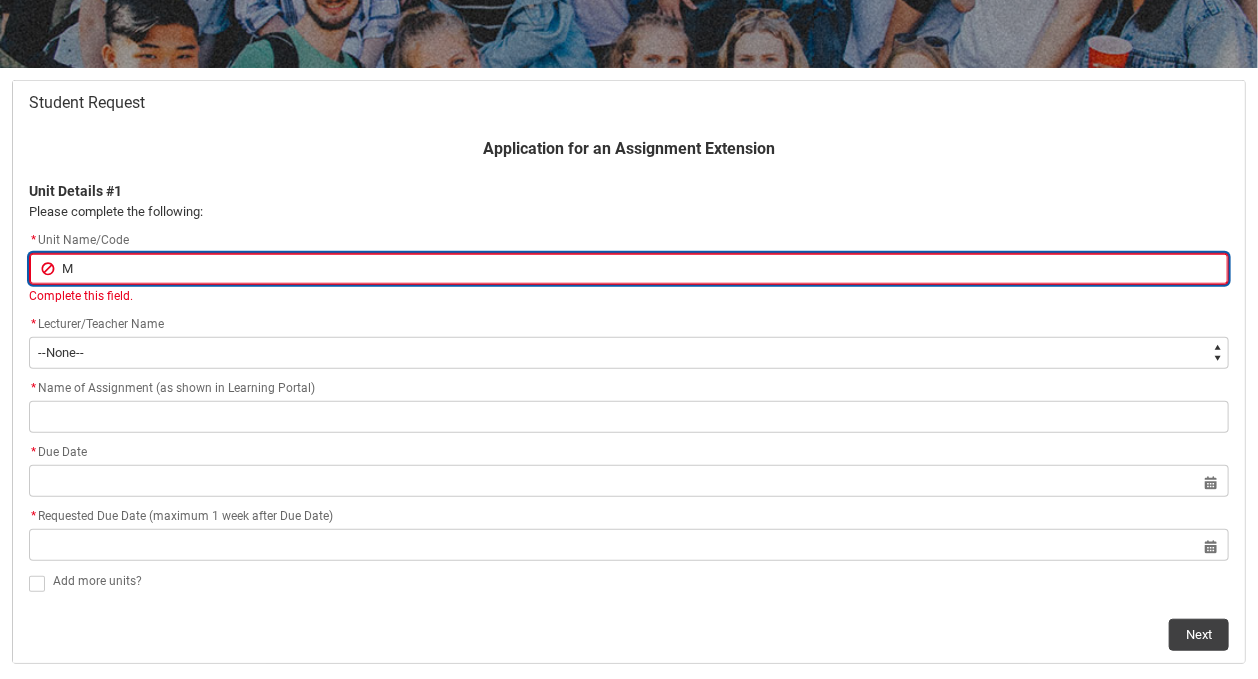 type on "MP" 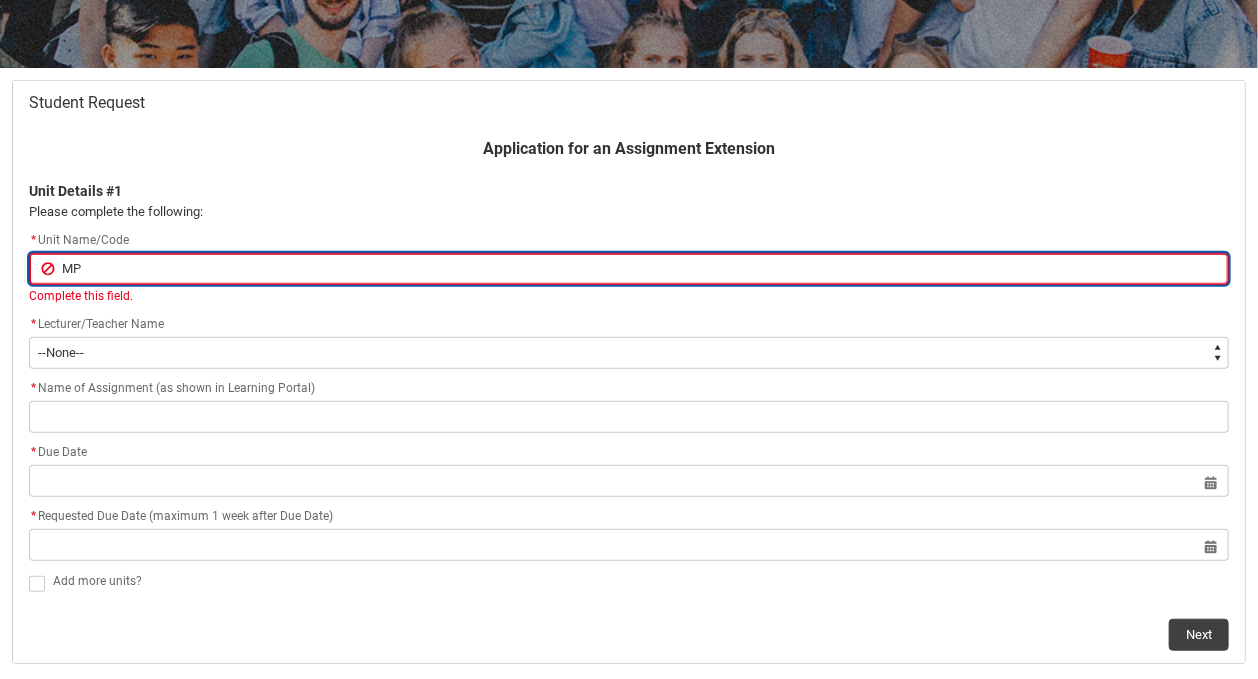 type on "MPP" 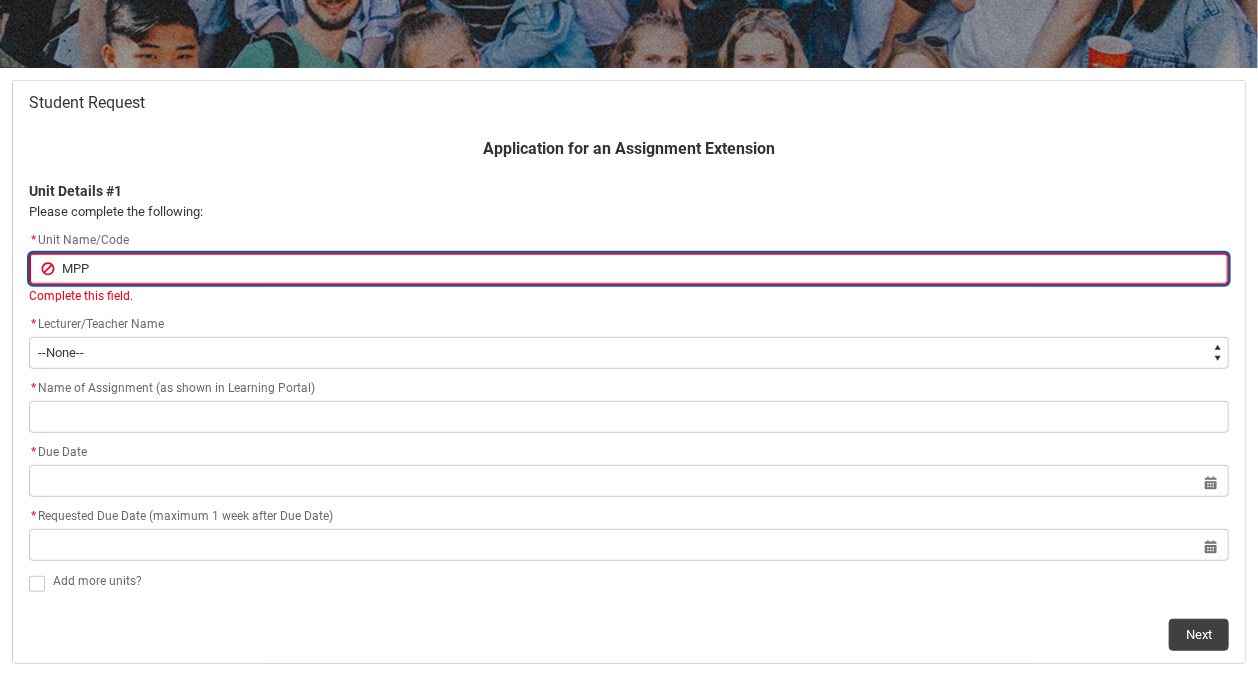 type on "MPPT" 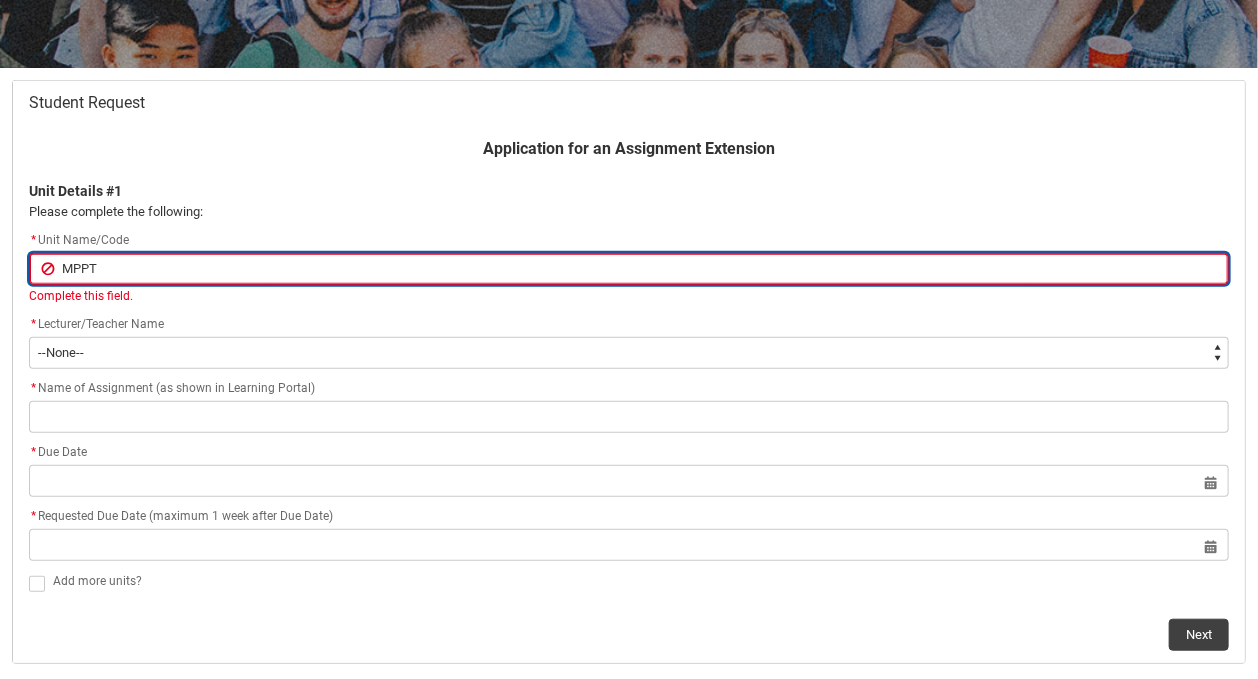 type on "MPPTH" 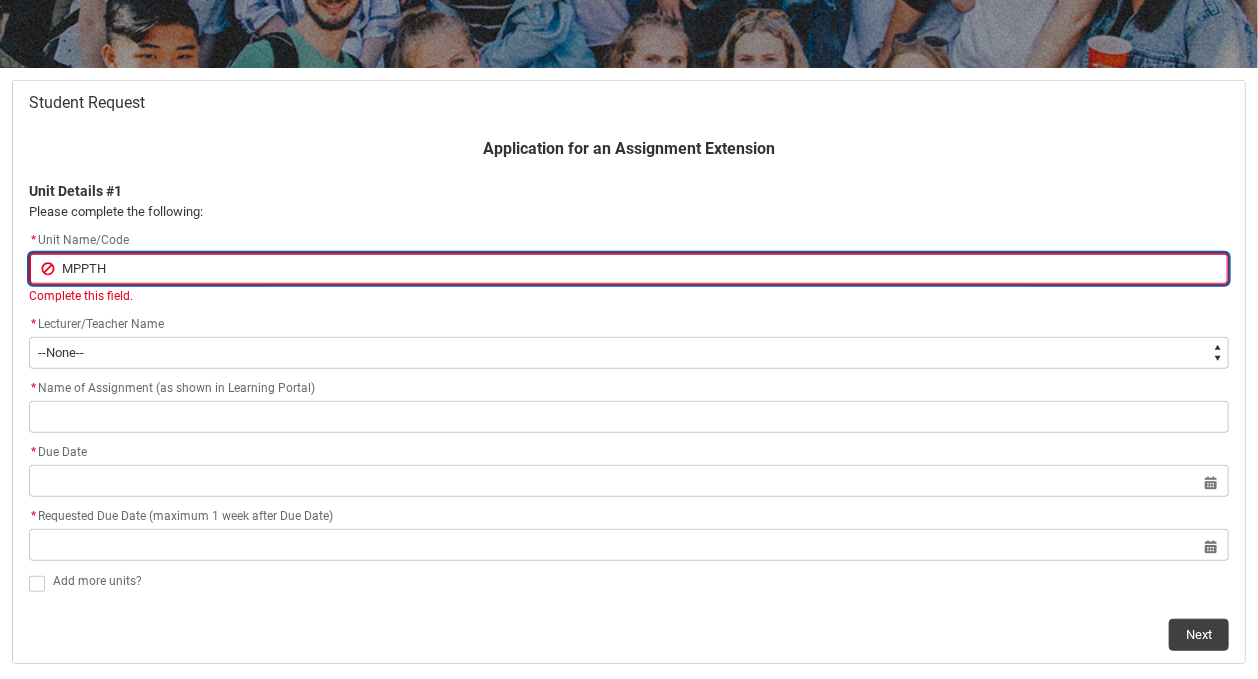 type on "MPPTH6" 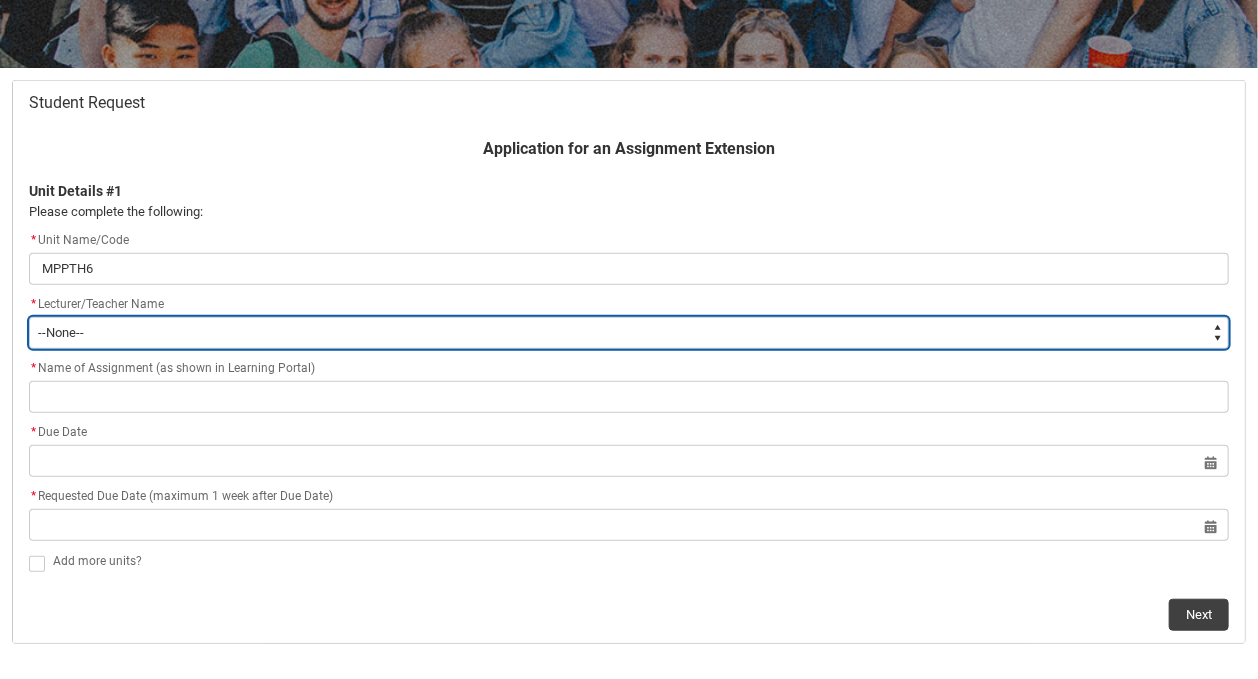 click on "--None-- Aaron Walker Adam King Adam McKenzie Adriana Perri Adrienne Couper-Smith Afrodite Moulatsiotis Ainslie Wills Alan Harding Alex Duffy Alexandra Whitham Amanda Cumming Andrea Powell Anita Morgan Ann Benjamin Annabel Kilpatrick Antony Delecca Apsara Sabaratnam Ashleigh Flanders Beck Storer Belinda Woods Benjamin Colbourne Benjamin McKenzie Brett Langsford Brett Little Brianna Hallihan-Farias Briony Dunn Bronwyn Pringle Bruno Duval Cameron Lam Cameron ROSE Cara Williams Carlos Patino Rojas Carol Batchelor Carus Thompson Cassandra Fumi Cassandra Long Catherine Sison Cathy Muhling Chiara Hunwick Chris Kennett Christina Simons Christine Vincent Christopher Sandoe Clare Bartholomew Clare Lapworth Claudia Bergsdorf Clinton Scott Clio Renner Dallas Frasca Dana Miltins Daniel Lamech Daniel Murtagh Danni Liu David Jacob David Price Deborah Pratt Declan Fay Diane Curtis Donna Demaio Elisa Scarica Ella Hooper Elliott Folvig Em O'Brien Emily Kelly Emily O'Brien Brown Emma Gough Emma Ismawi Emma Valente Erin Holland" at bounding box center [629, 333] 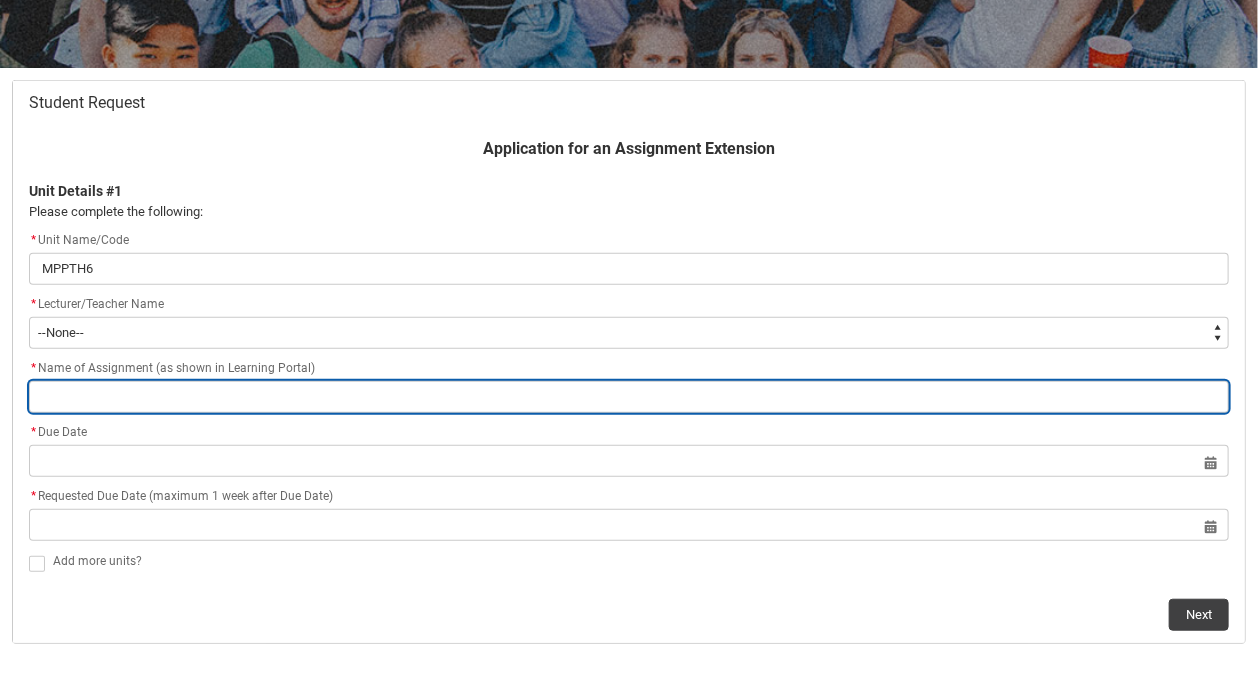 click at bounding box center [629, 397] 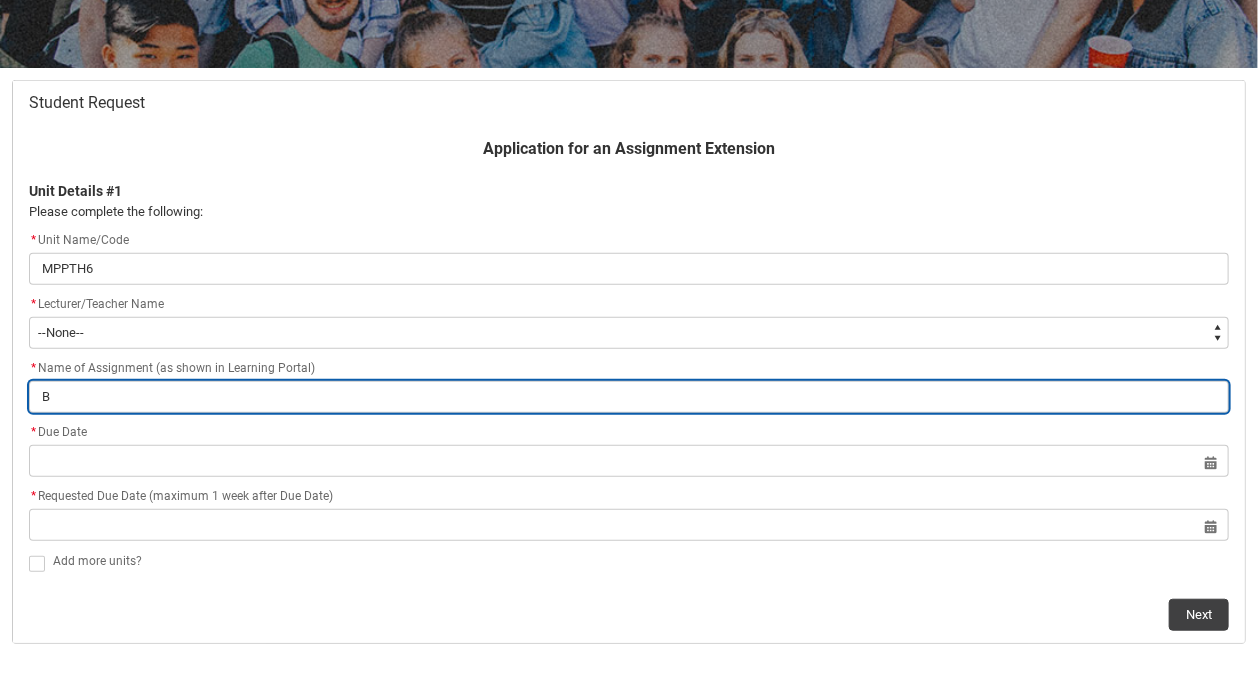type on "Bl" 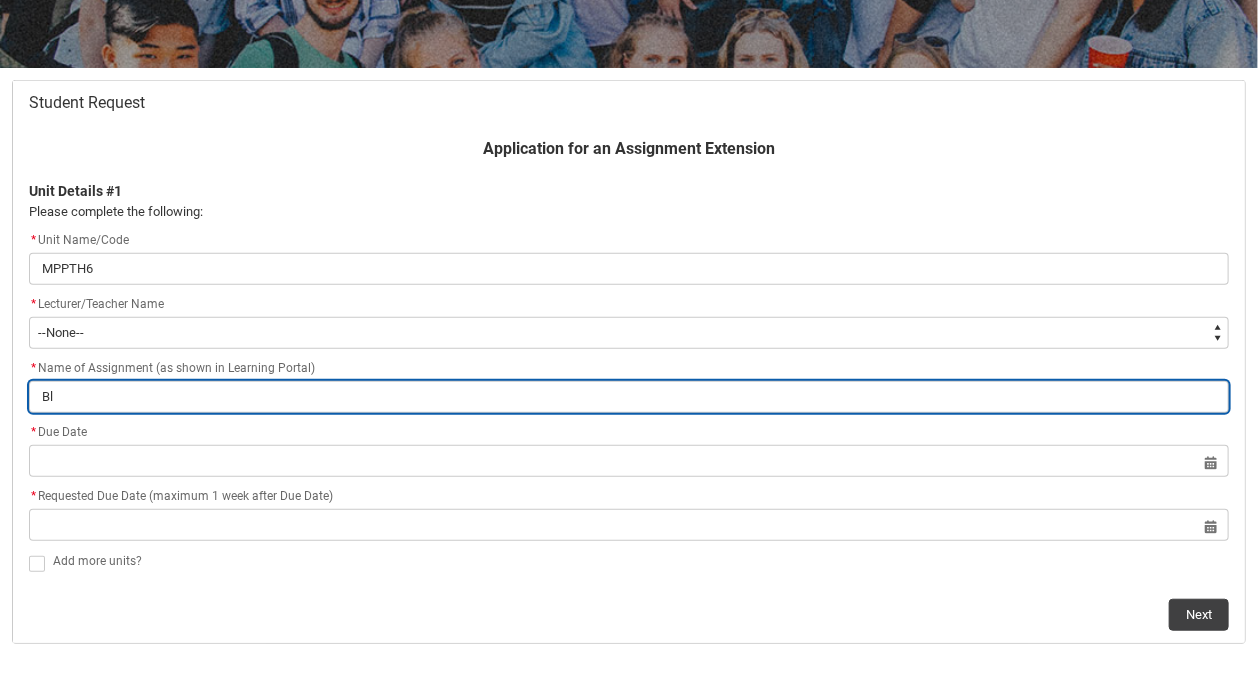 type on "Blo" 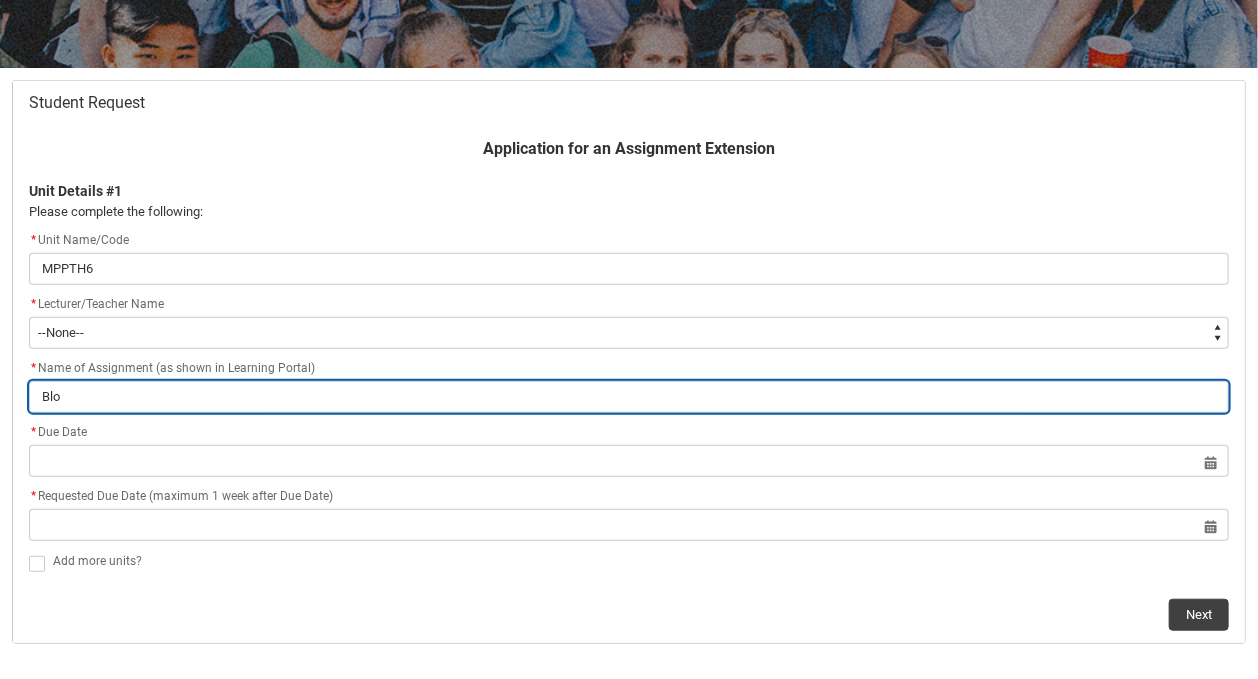 type on "Blog" 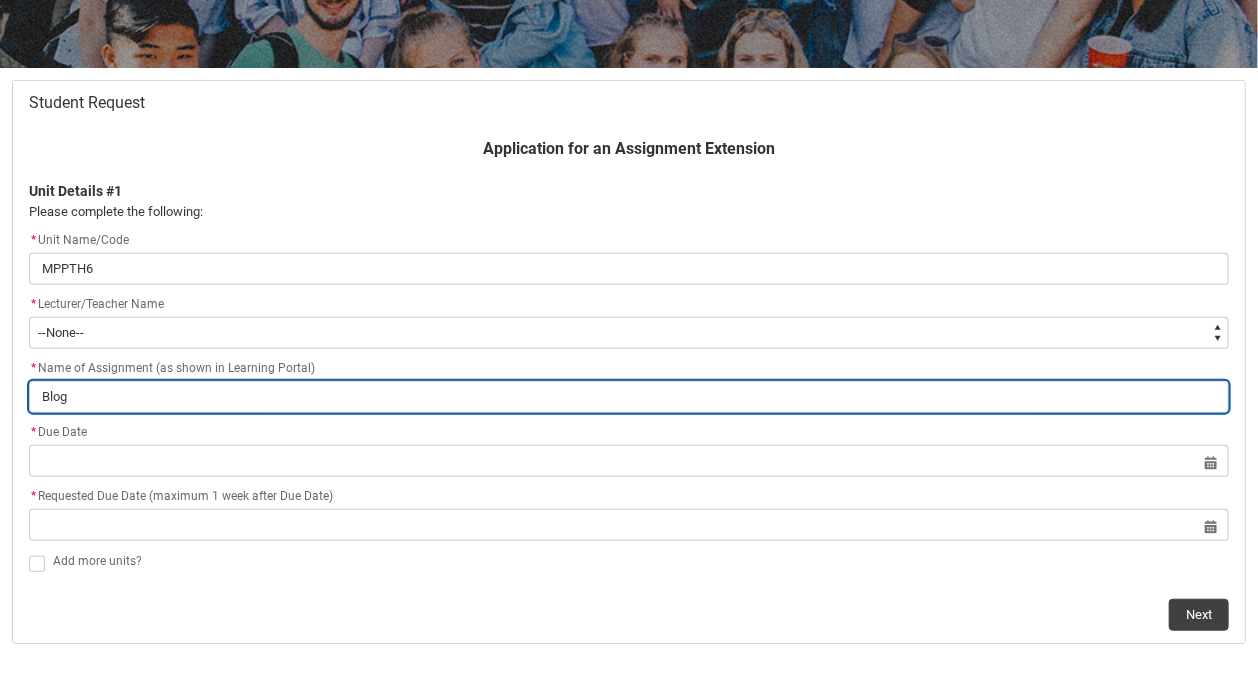 type on "Blog" 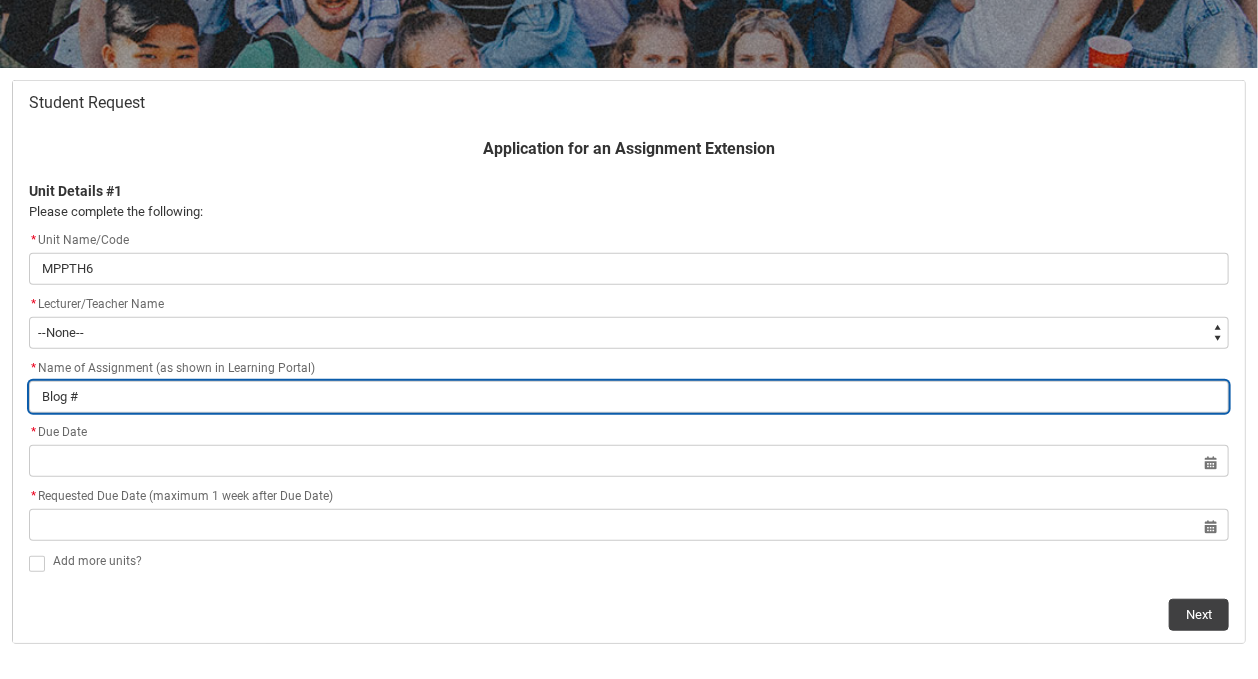 type on "Blog #3" 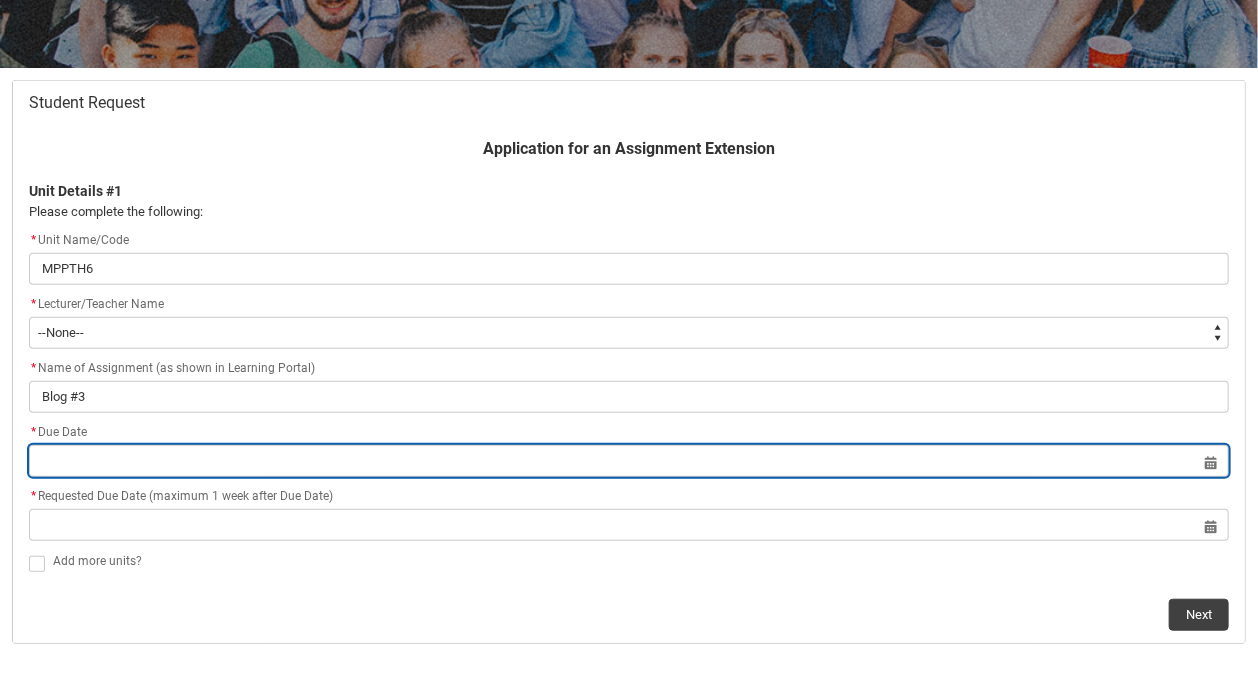 click at bounding box center (629, 461) 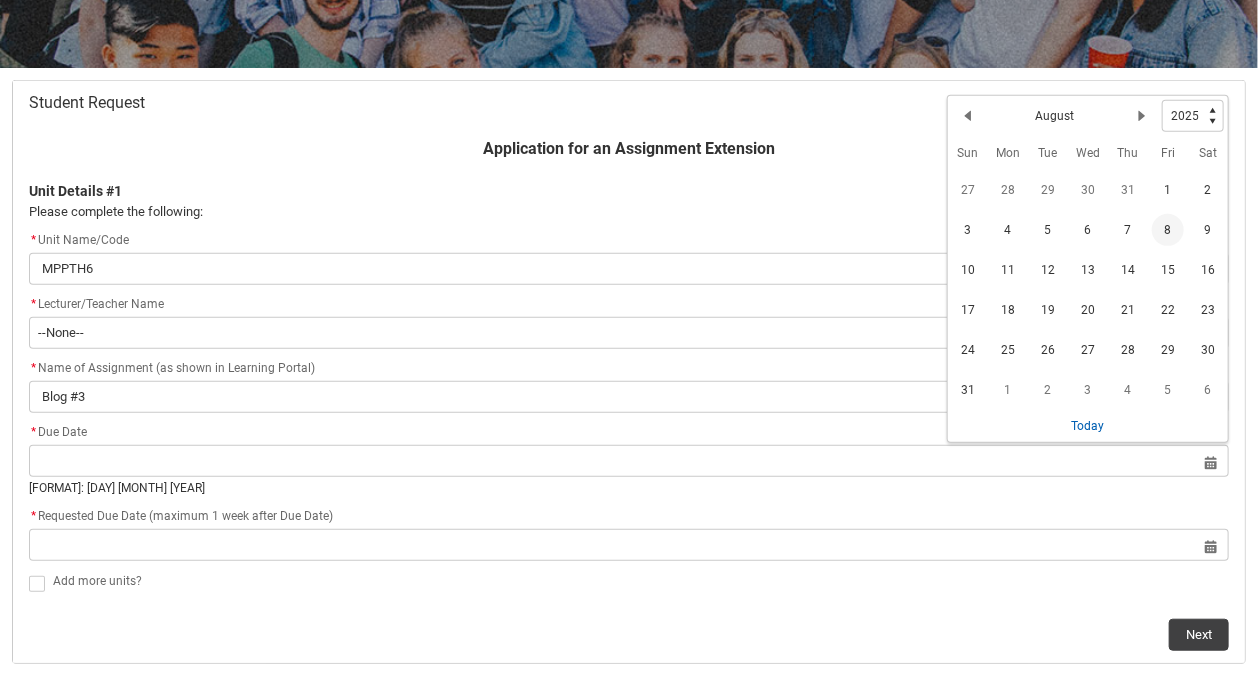 click on "8" 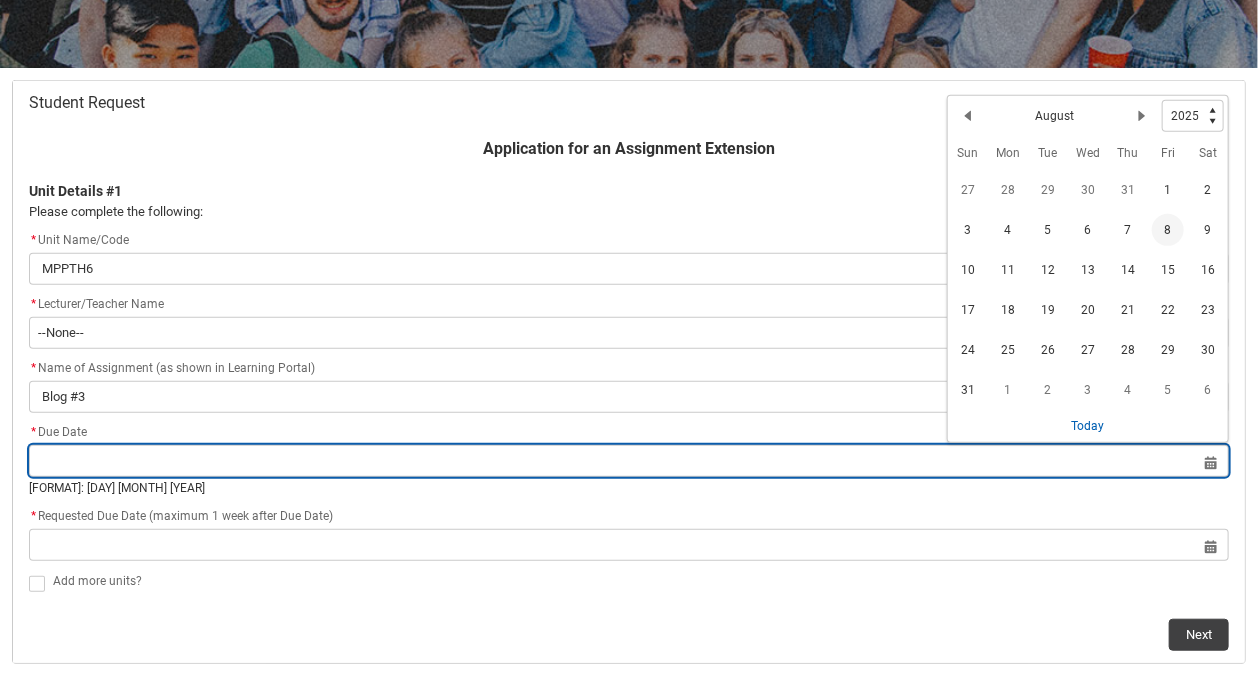 type on "[DAY] [MONTH] [YEAR]" 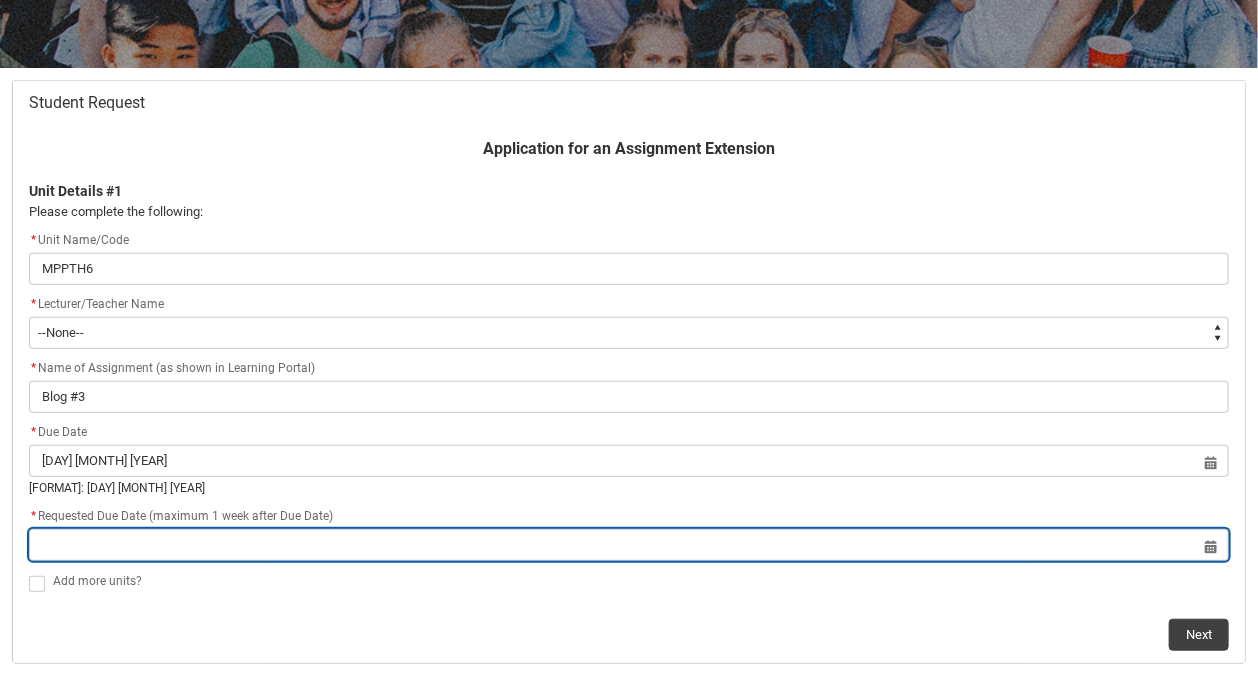 click at bounding box center (629, 545) 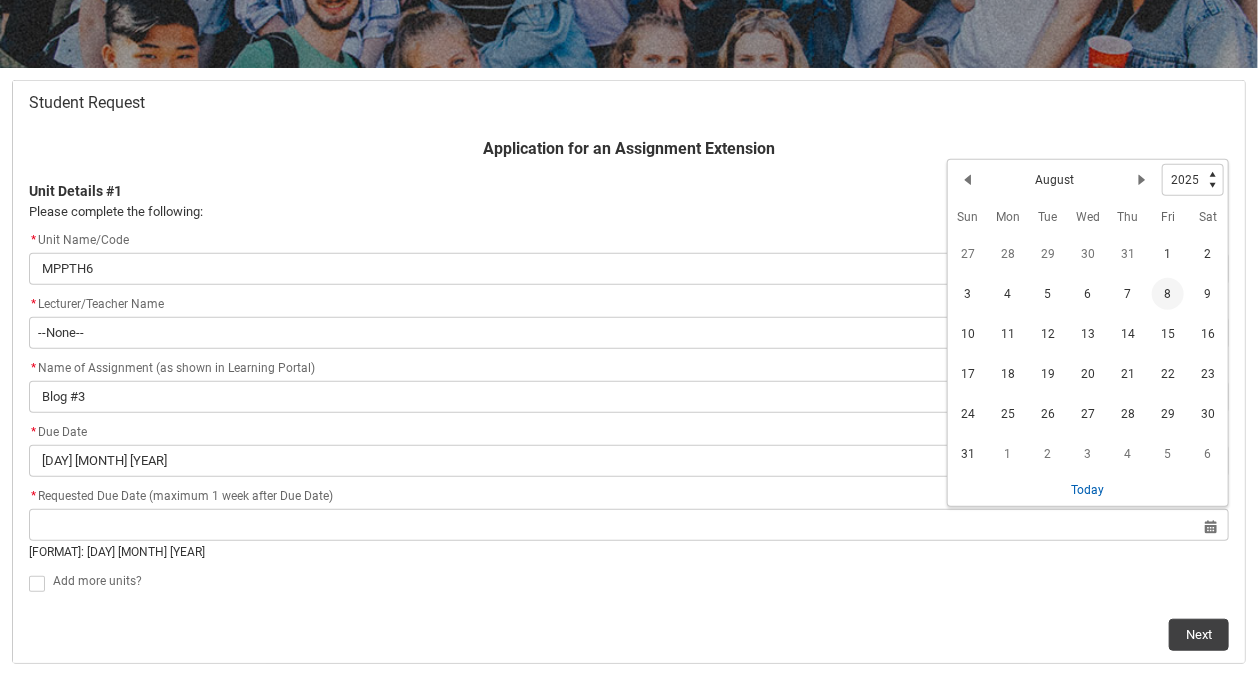 click on "15" 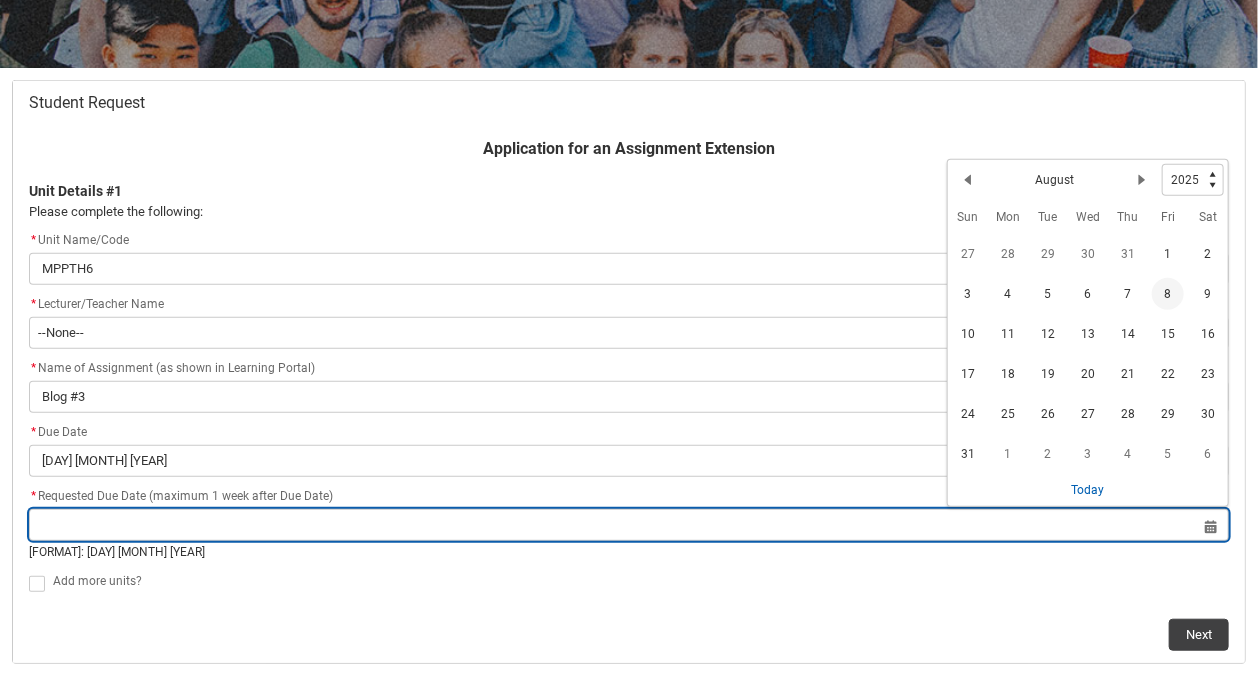 type on "[YEAR]-[MONTH]-[DAY]" 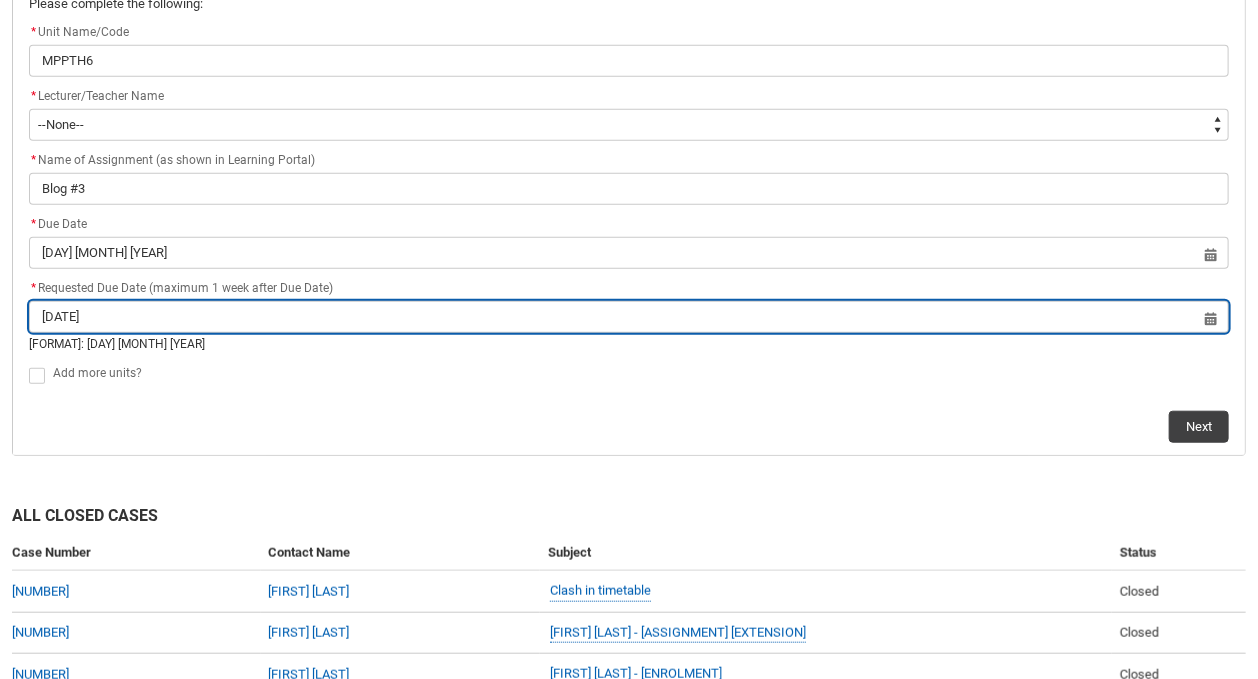 scroll, scrollTop: 601, scrollLeft: 0, axis: vertical 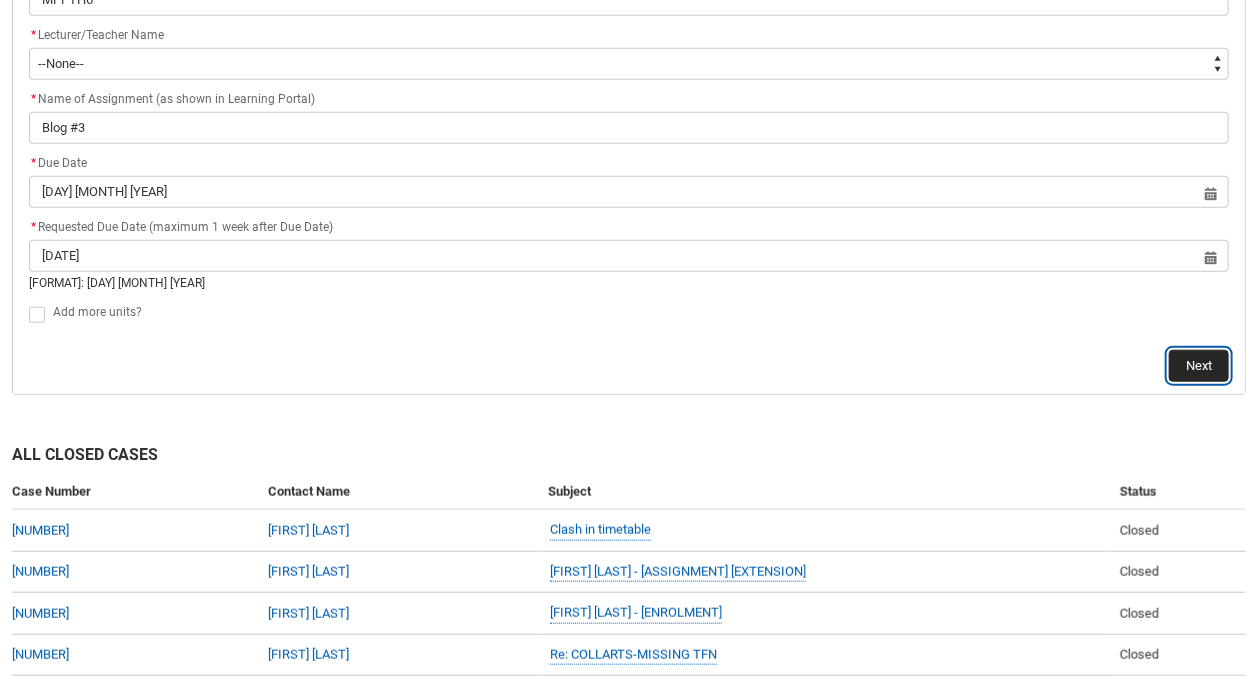 click on "Next" 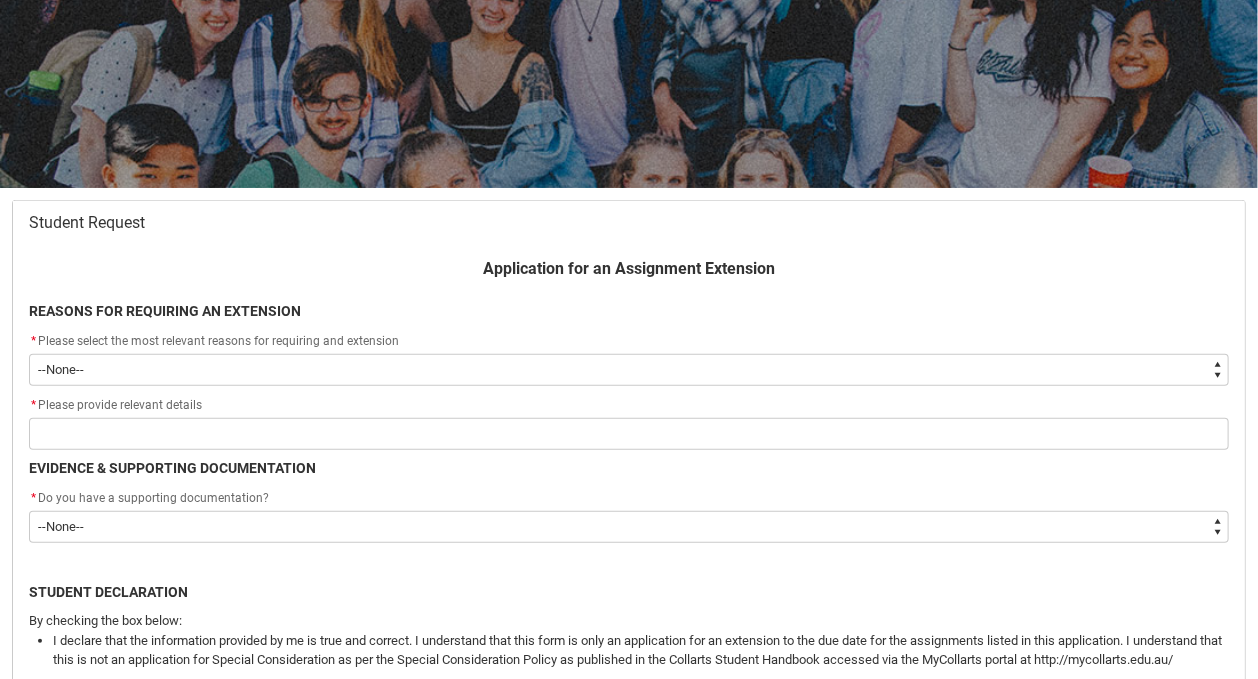 scroll, scrollTop: 308, scrollLeft: 0, axis: vertical 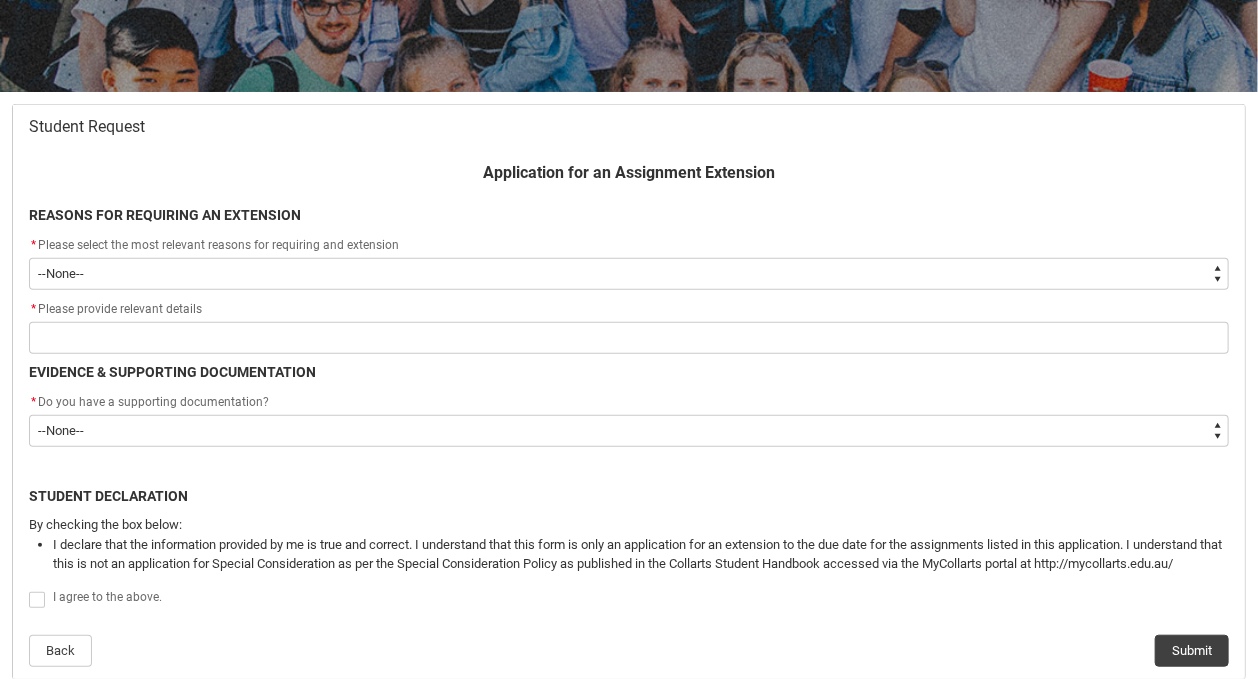 click on "--None-- Medical Reasons Work obligations Family obligations Academic Difficulties Significant religious or cultural reasons Other" at bounding box center (629, 274) 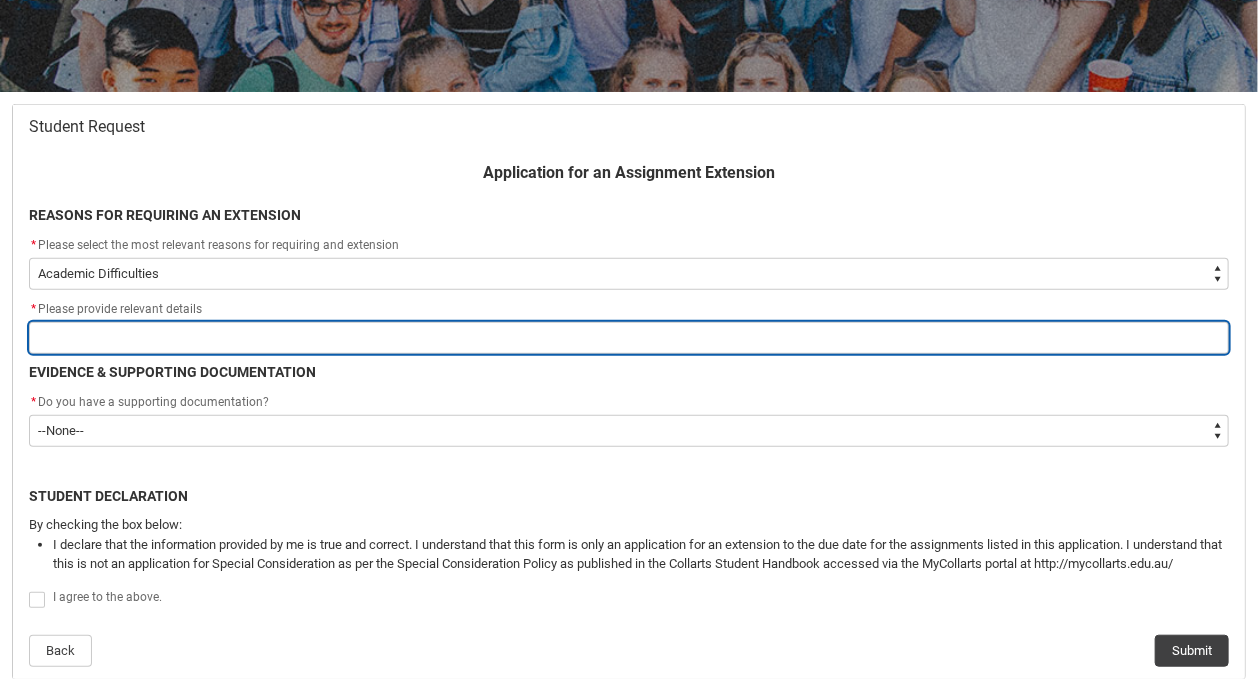 click at bounding box center [629, 338] 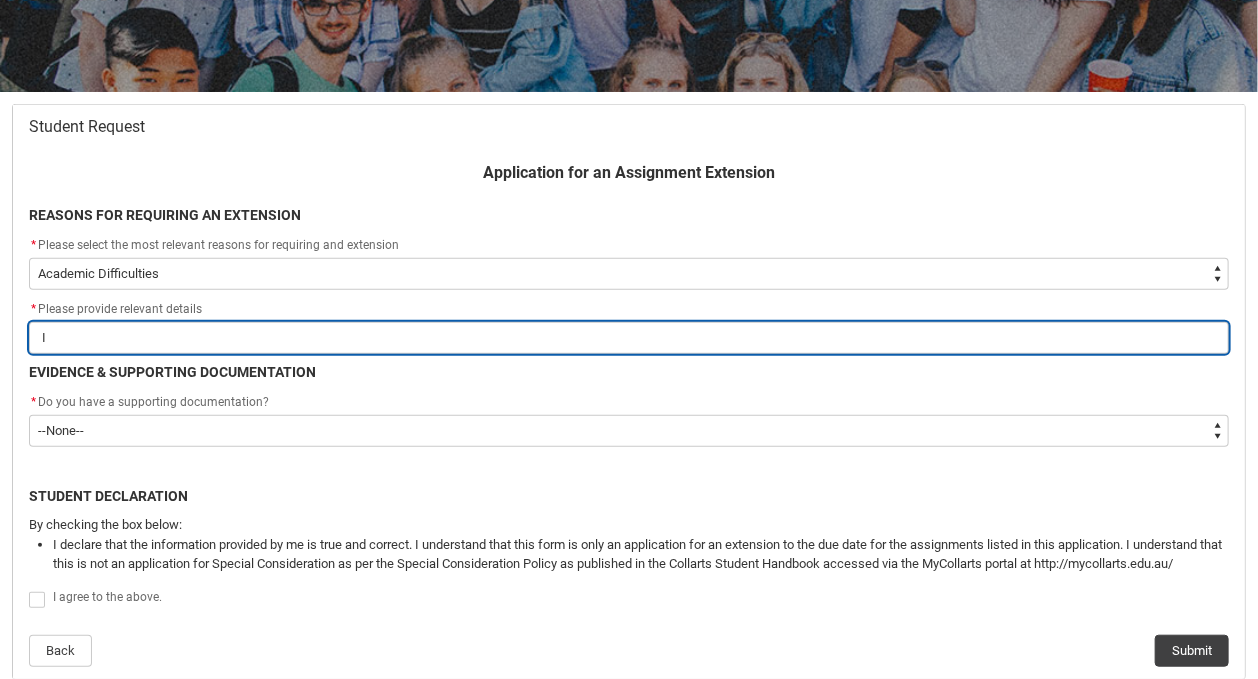 type on "I" 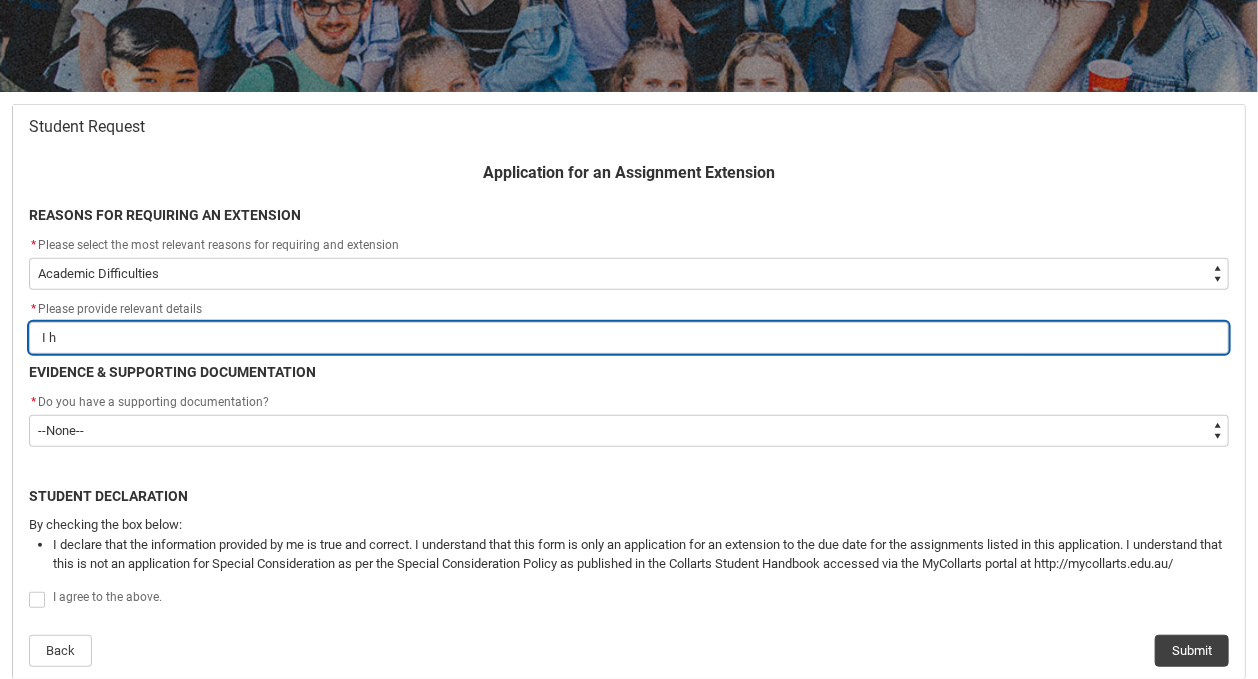 type on "I ha" 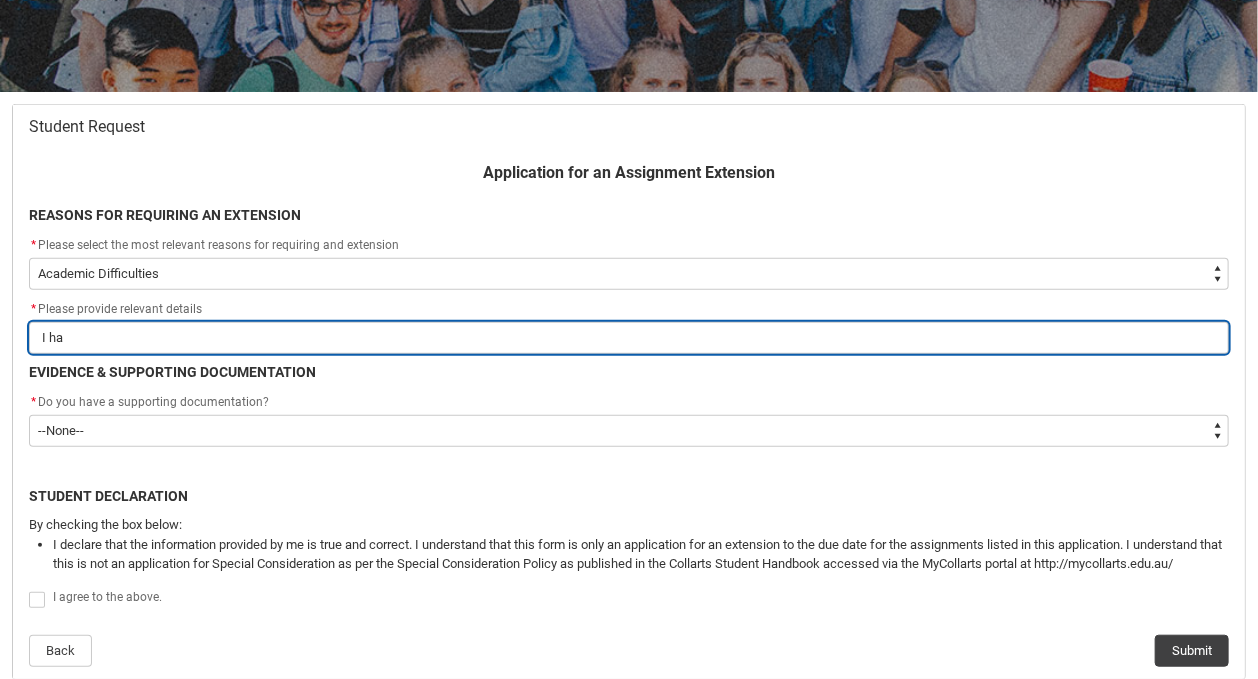 type on "I hav" 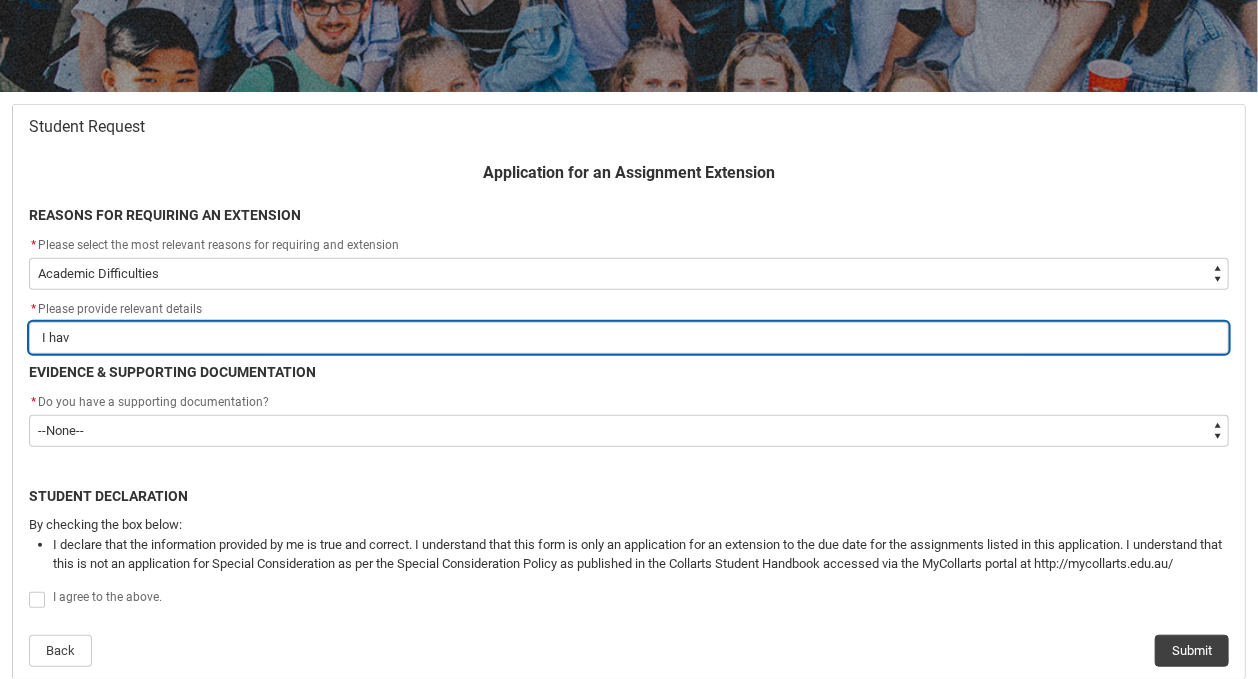 type on "I have" 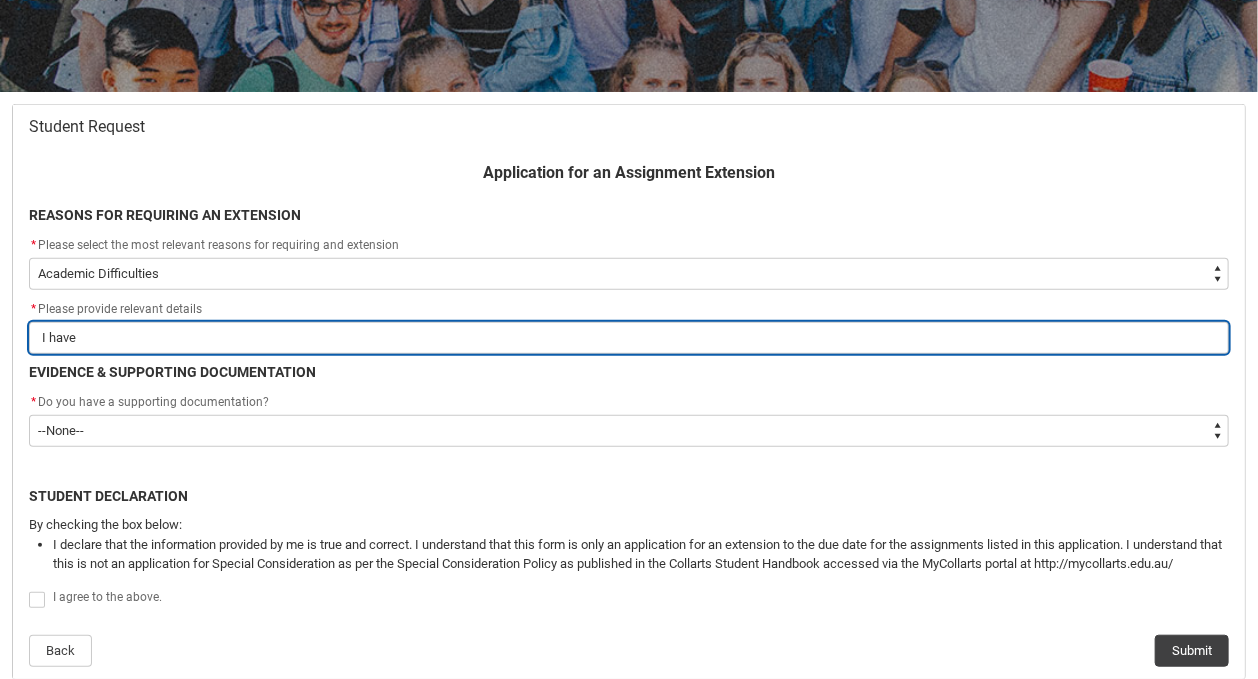 type on "I have" 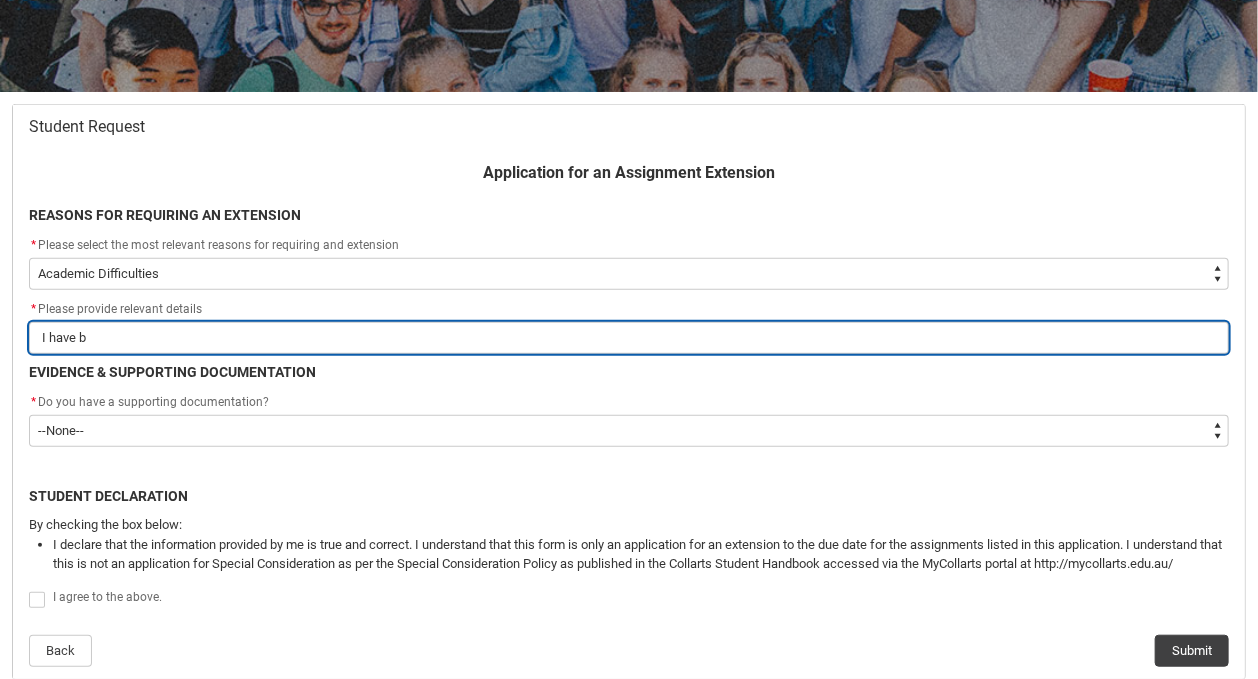 type on "I have be" 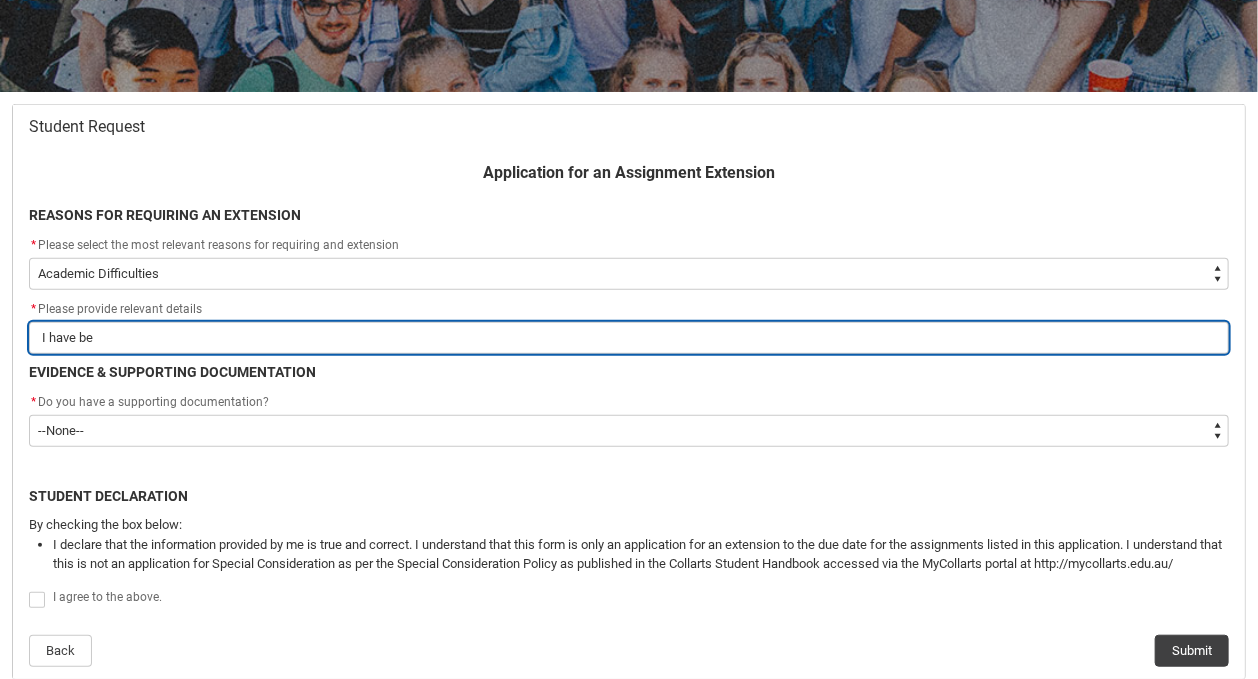type on "I have bee" 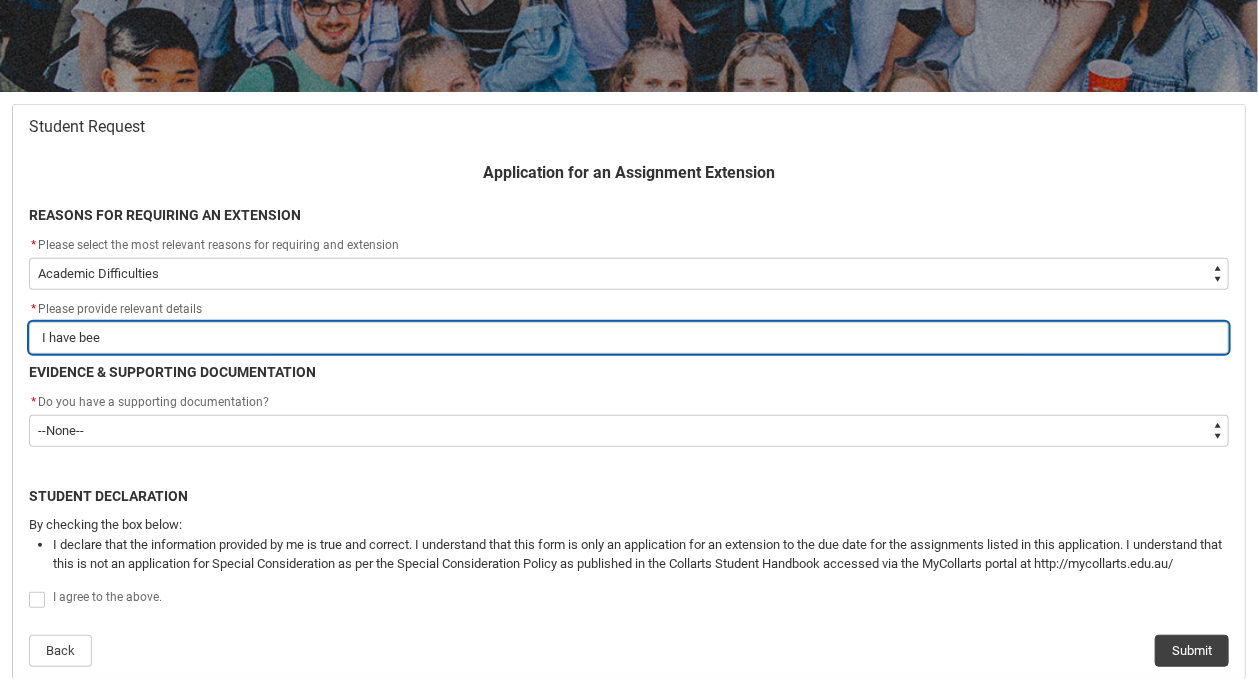 type on "I have been" 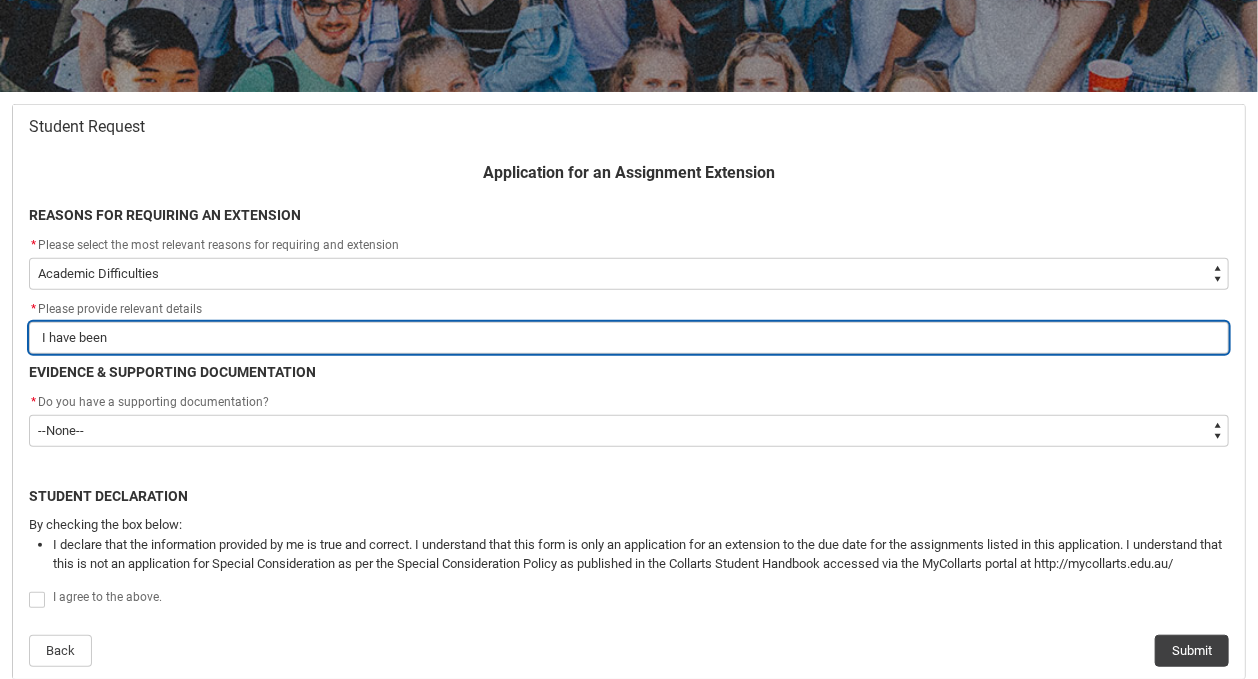 type on "I have been" 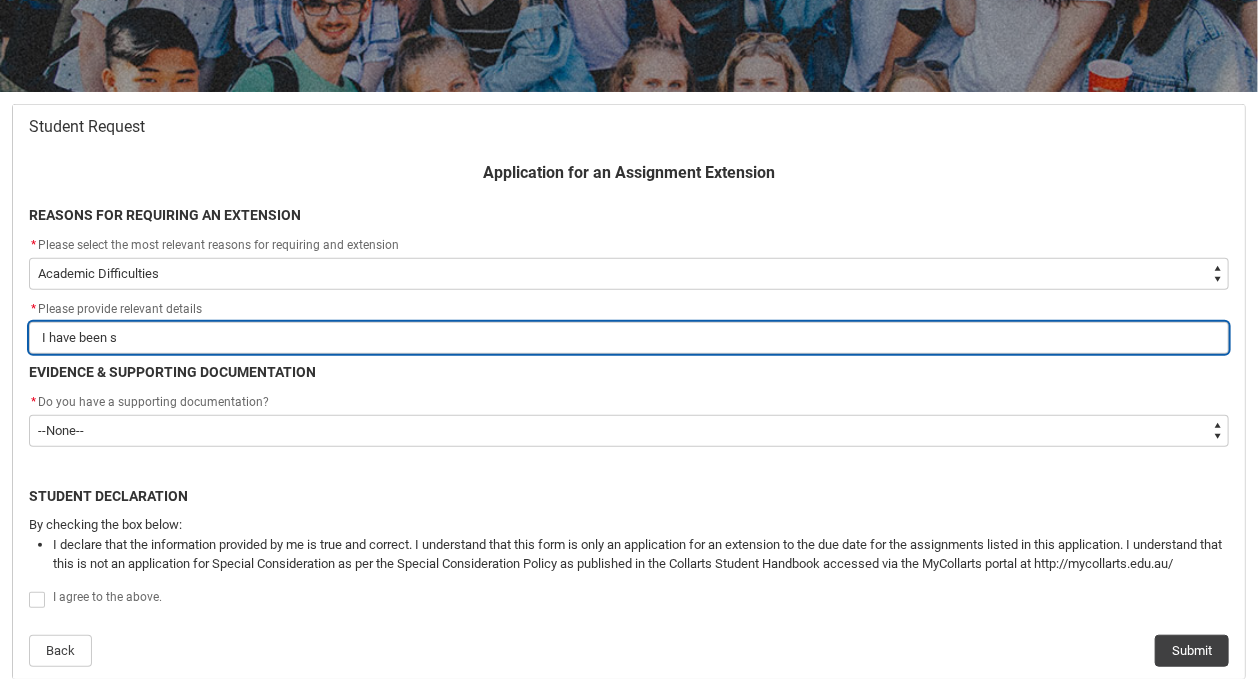 type on "I have been st" 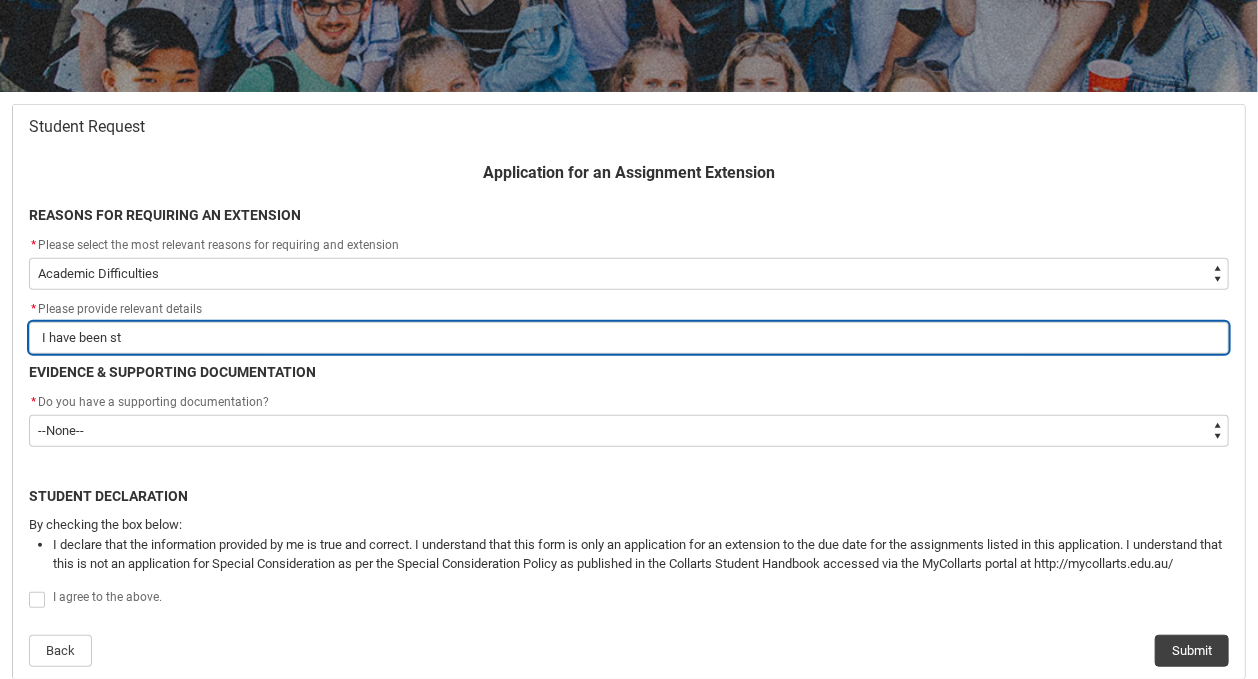 type on "I have been str" 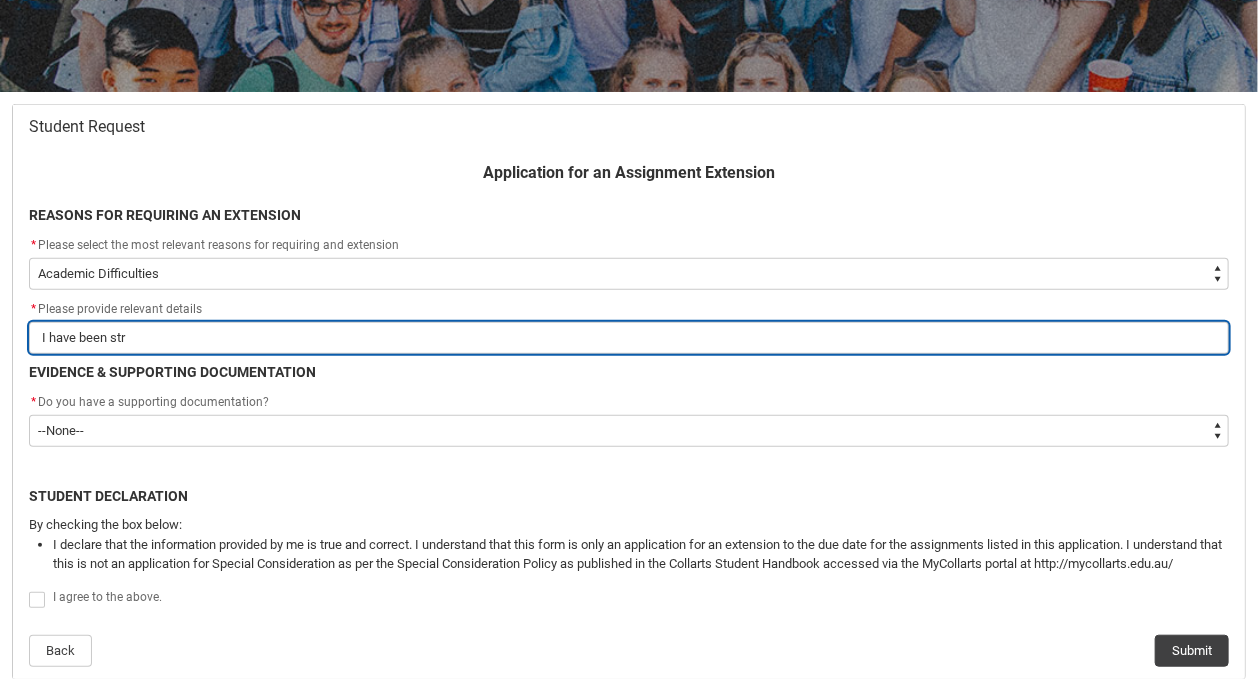 type on "I have been stru" 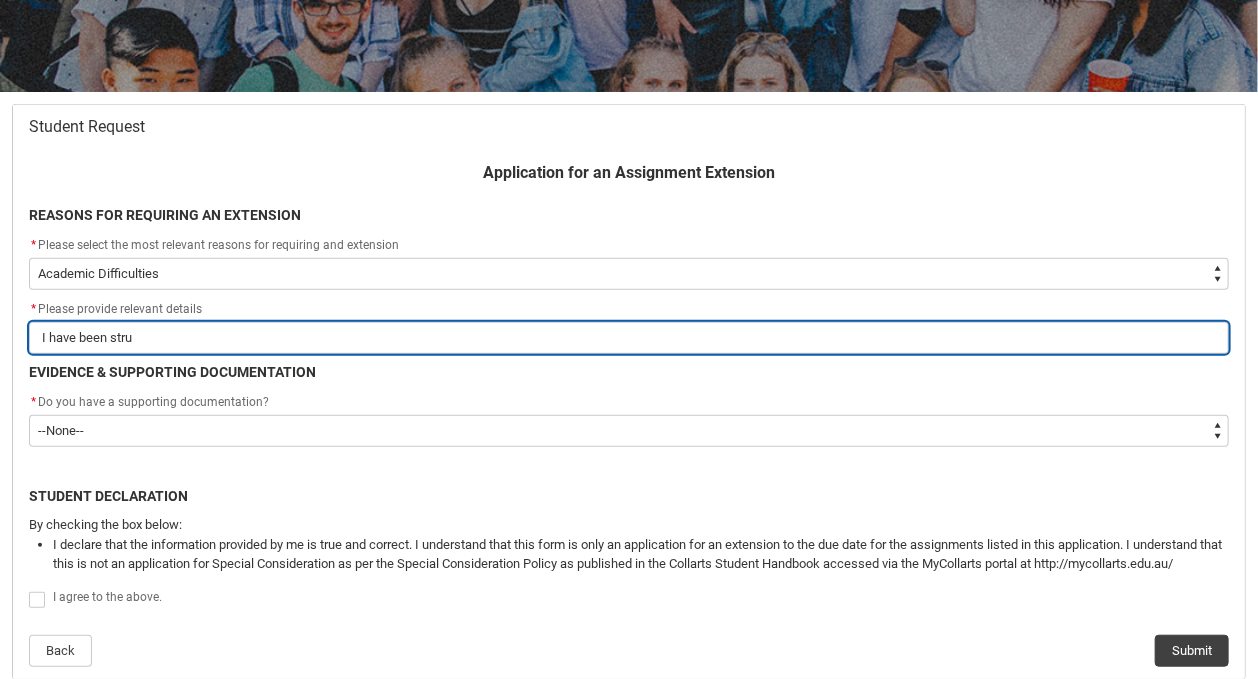 type on "I have been struu" 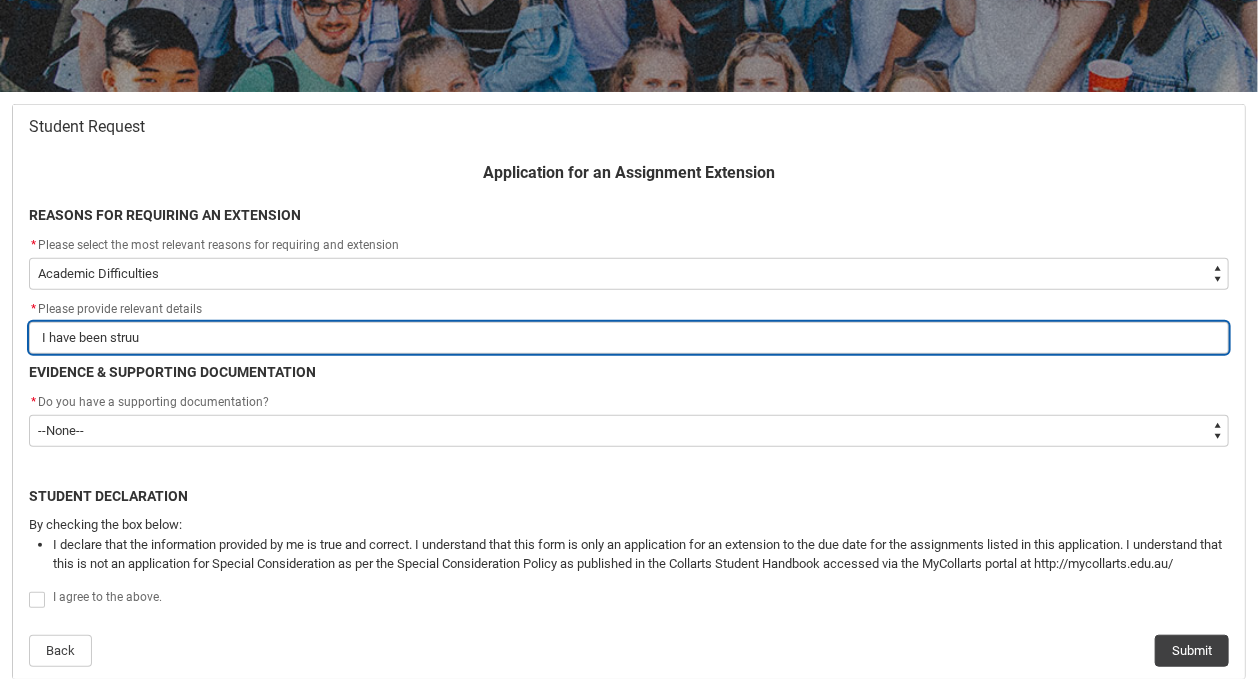 type on "I have been struu=" 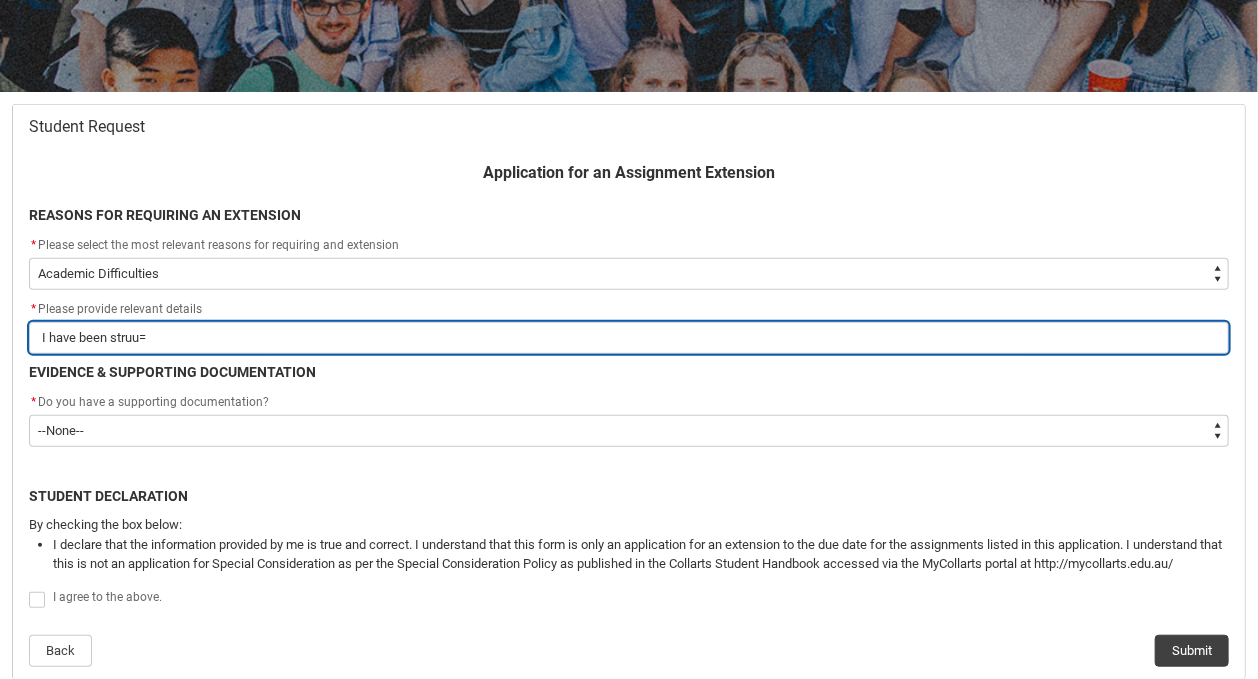 type on "I have been struu" 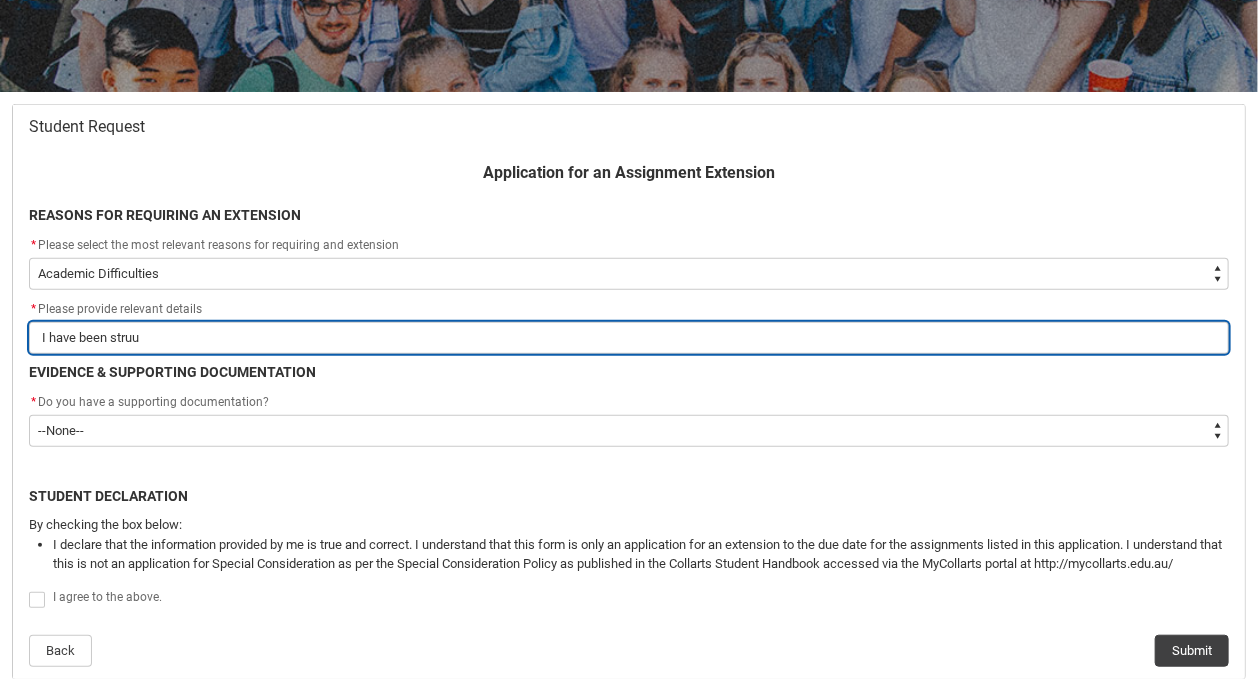 type on "I have been stru" 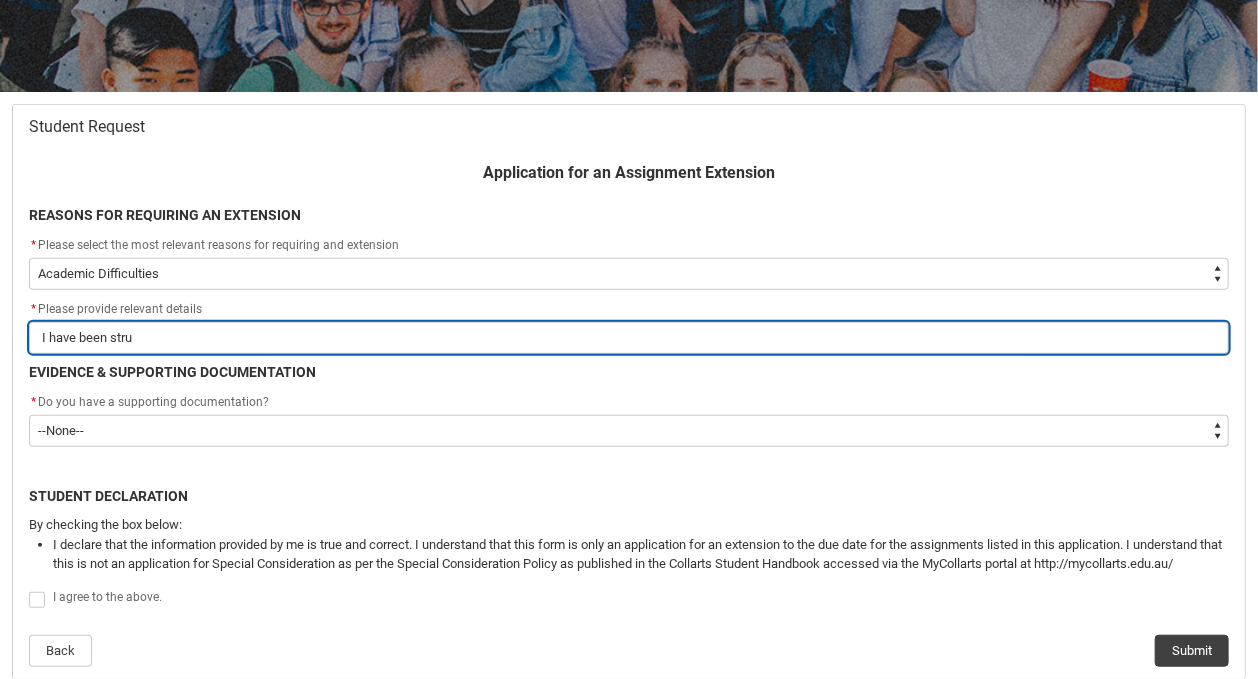 type on "I have been strug" 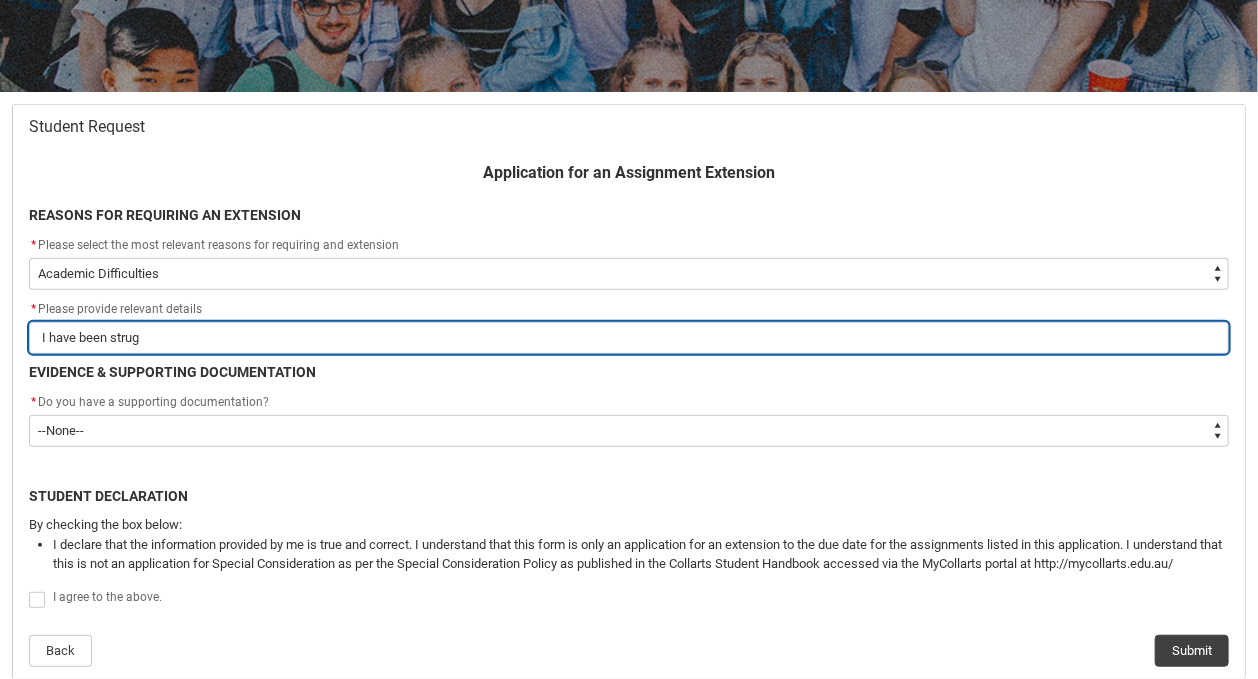 type on "I have been strugg" 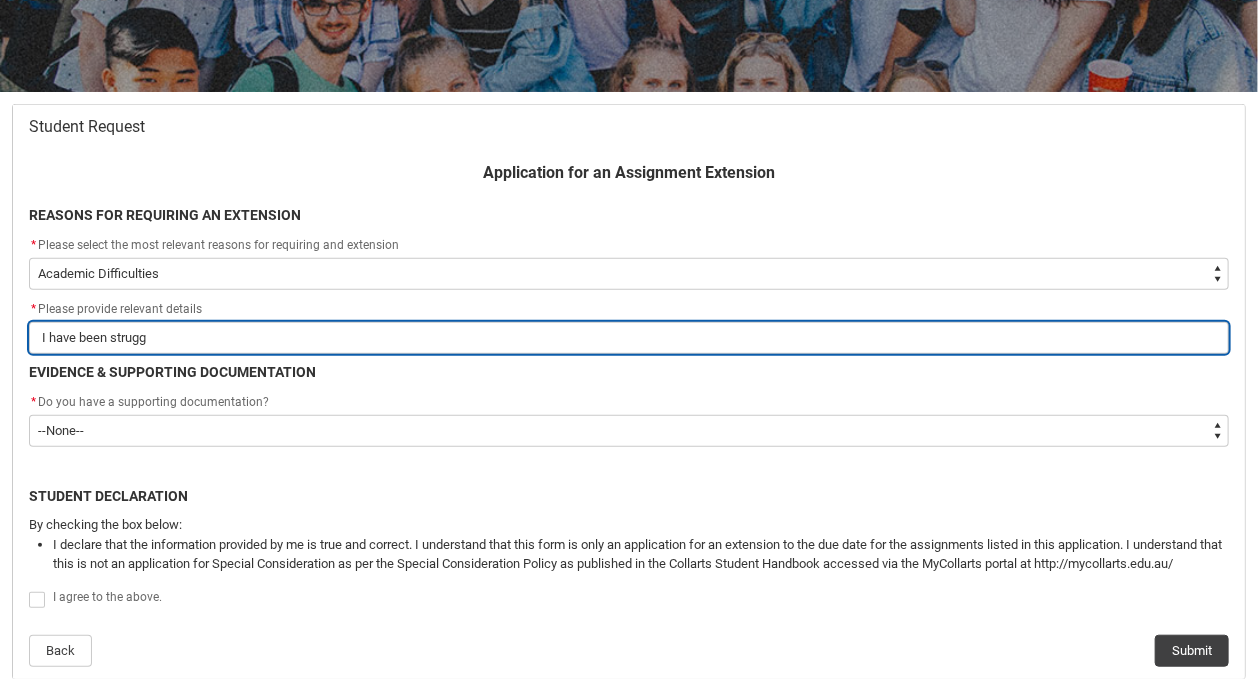 type on "I have been struggl" 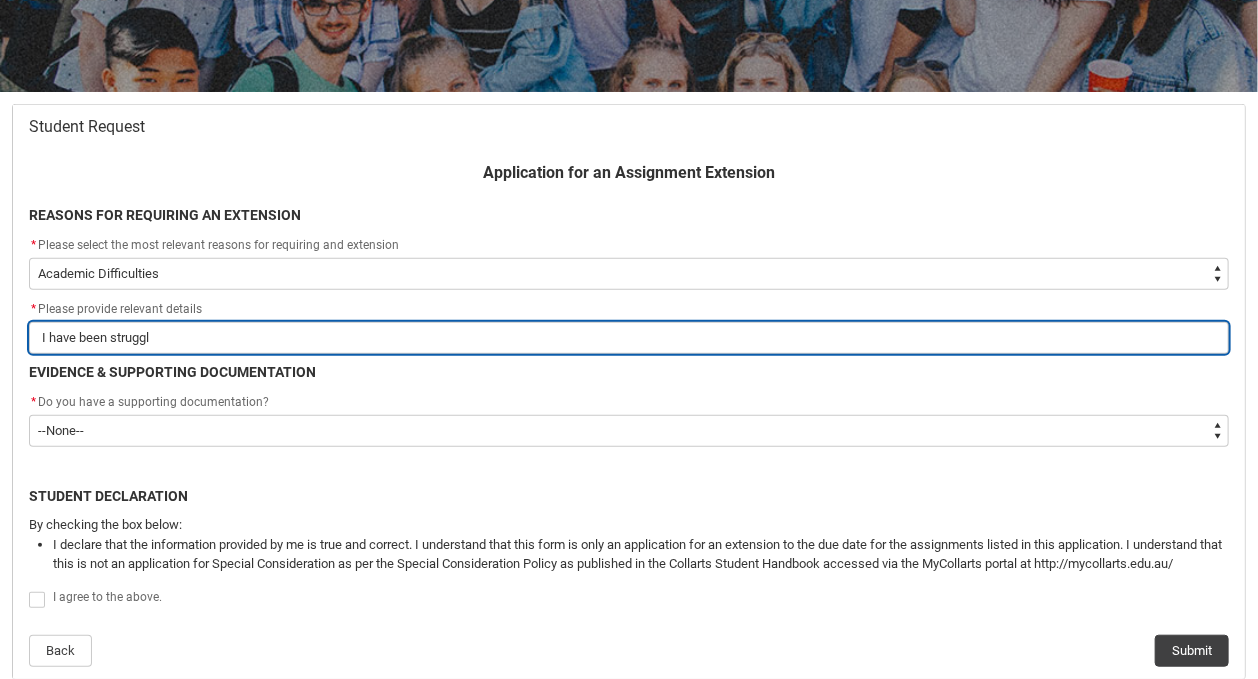 type on "I have been struggli" 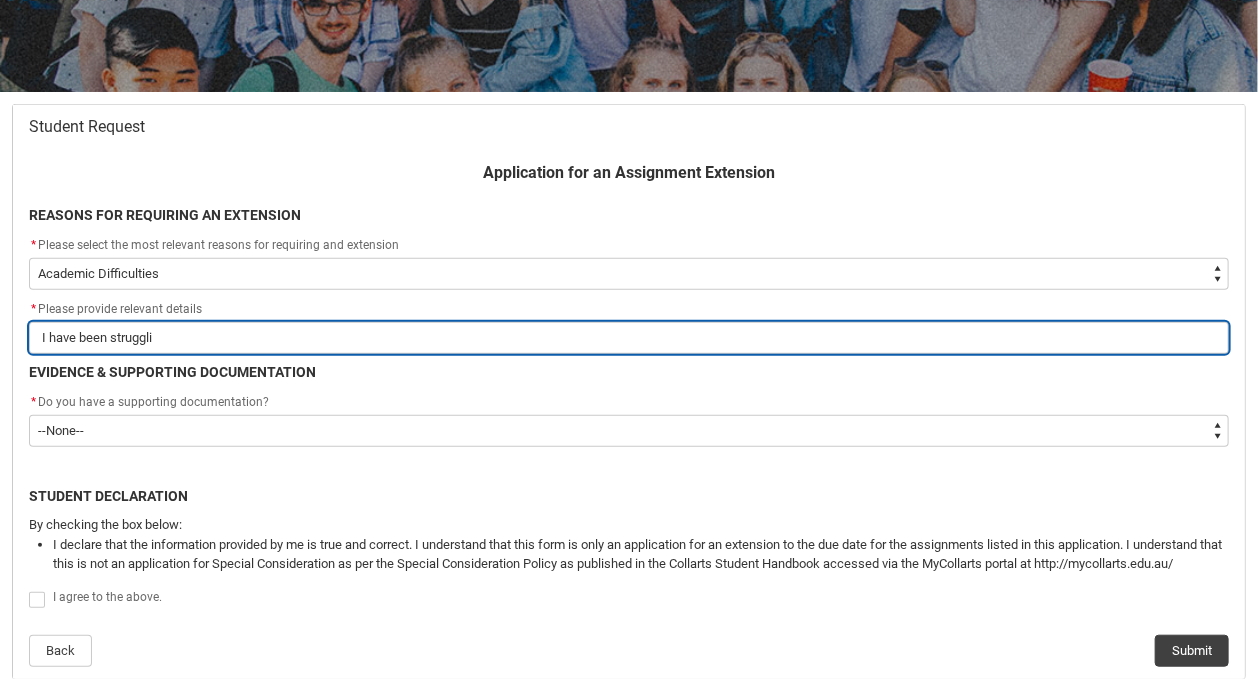 type on "I have been strugglin" 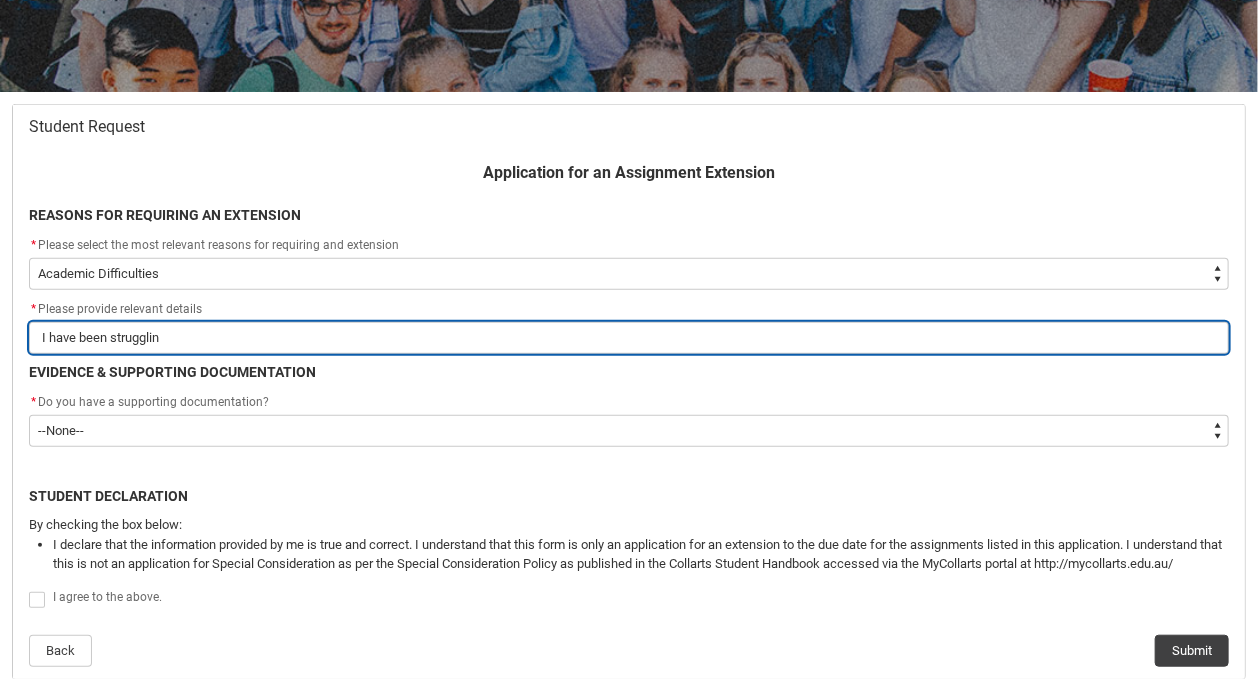 type on "I have been struggling" 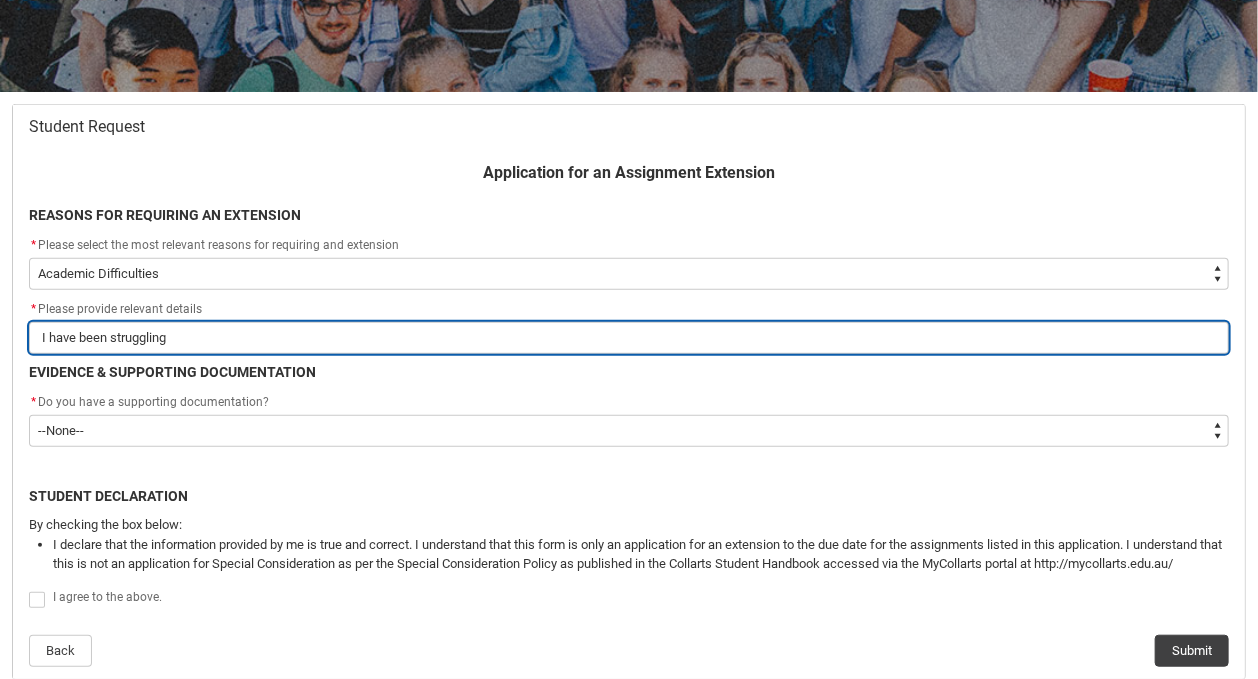 type on "I have been struggling" 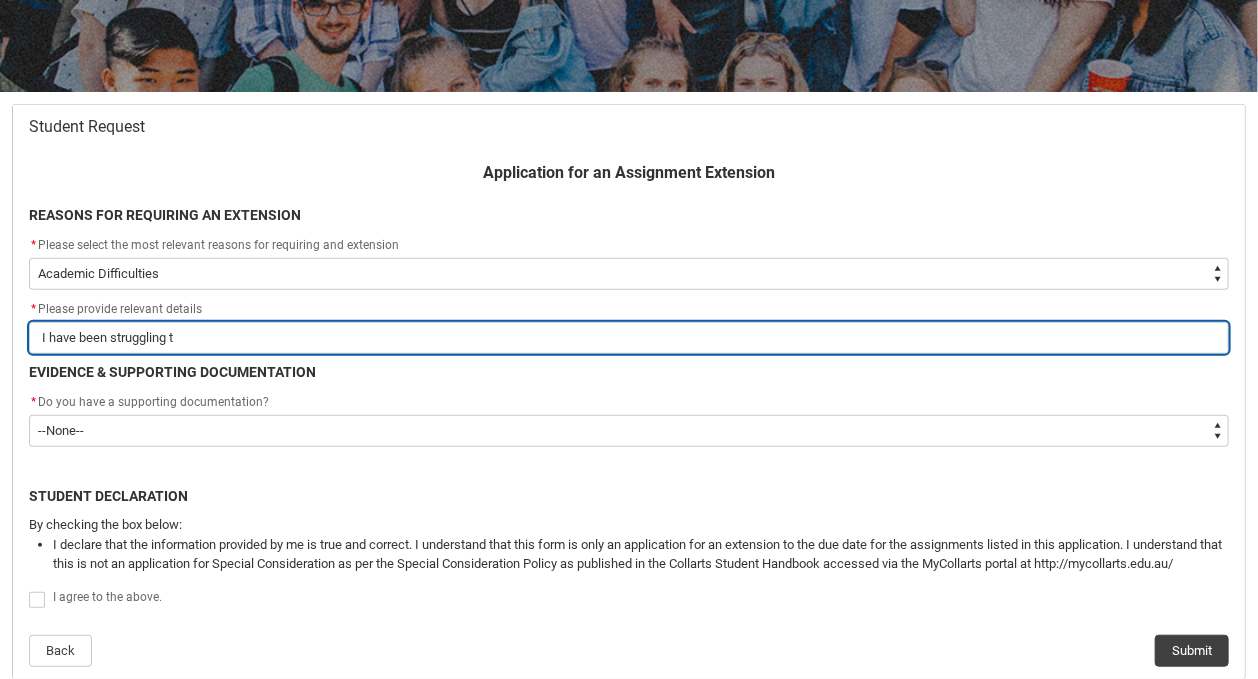 type on "I have been struggling to" 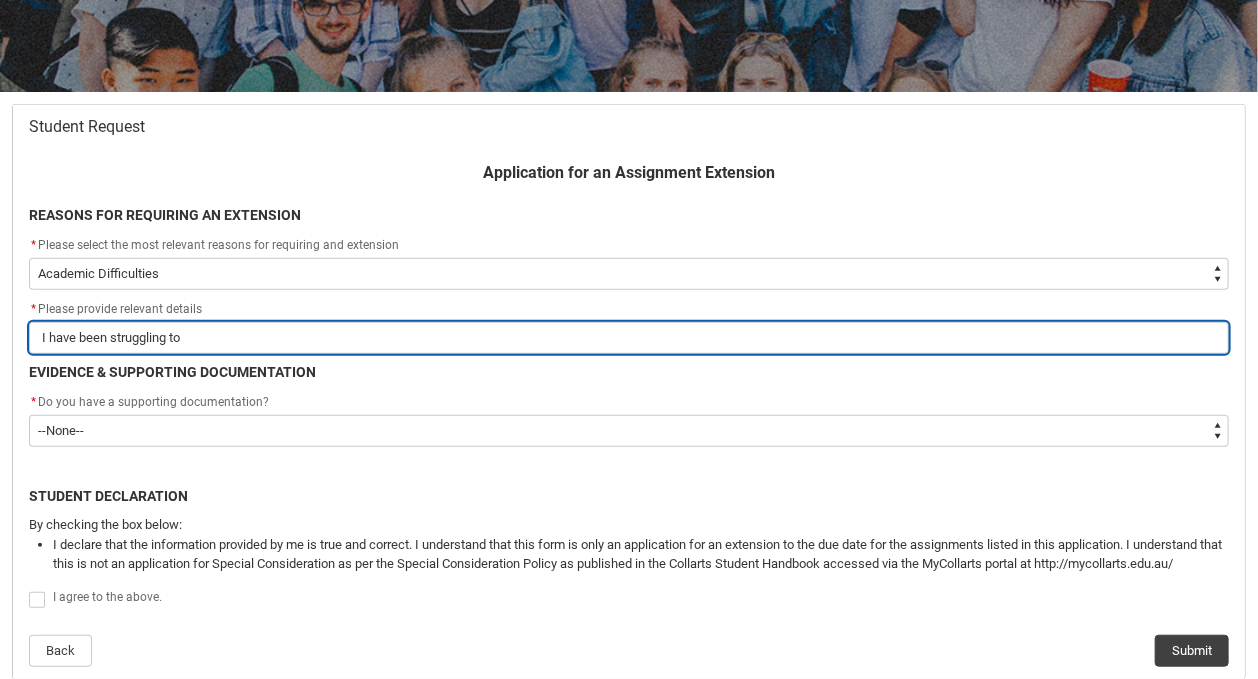 type on "I have been struggling to" 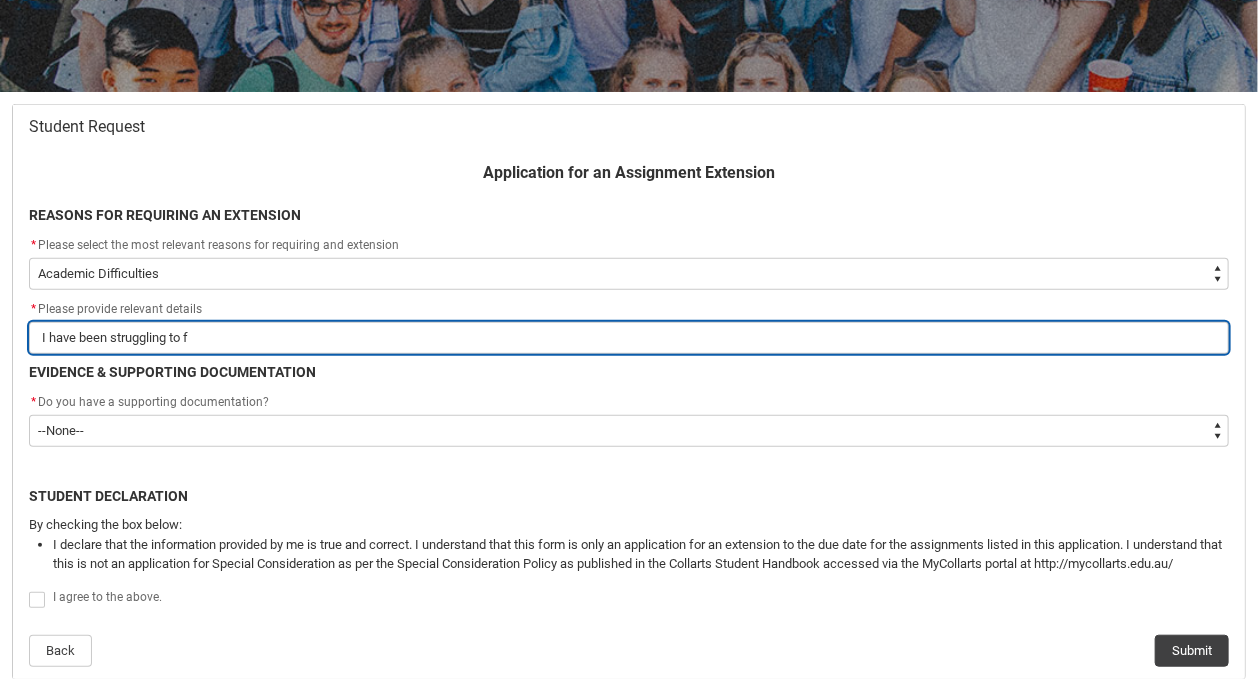 type on "I have been struggling to fo" 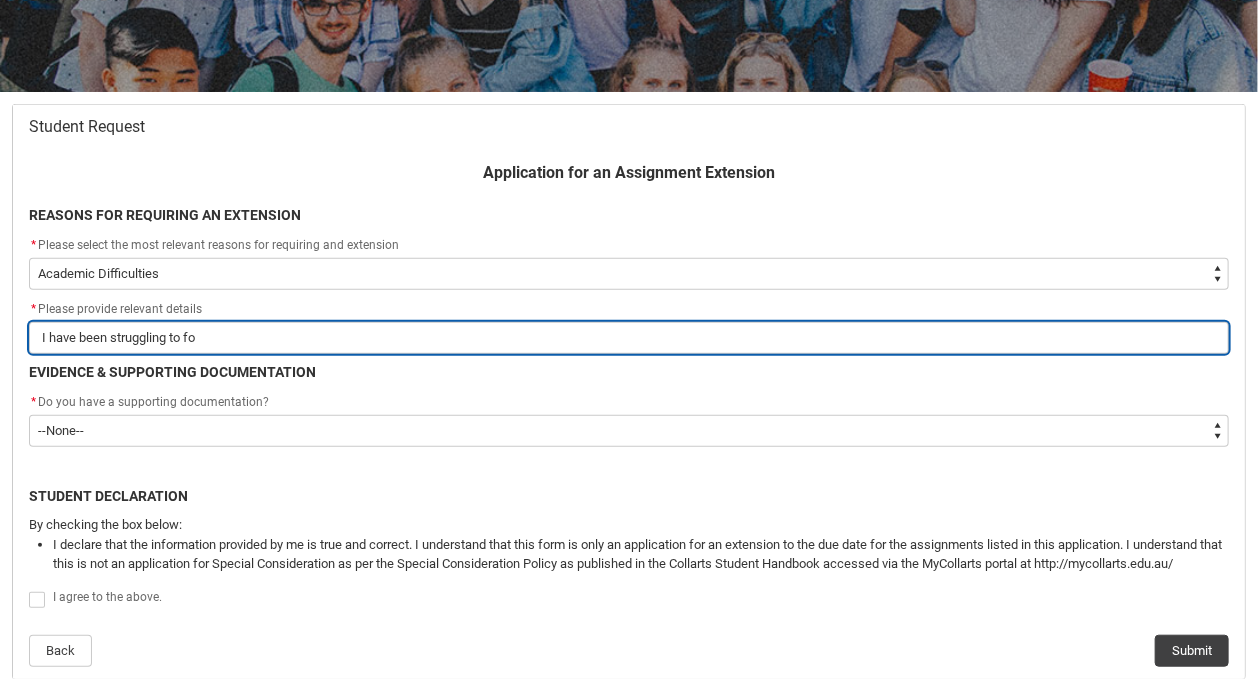 type on "I have been struggling to foc" 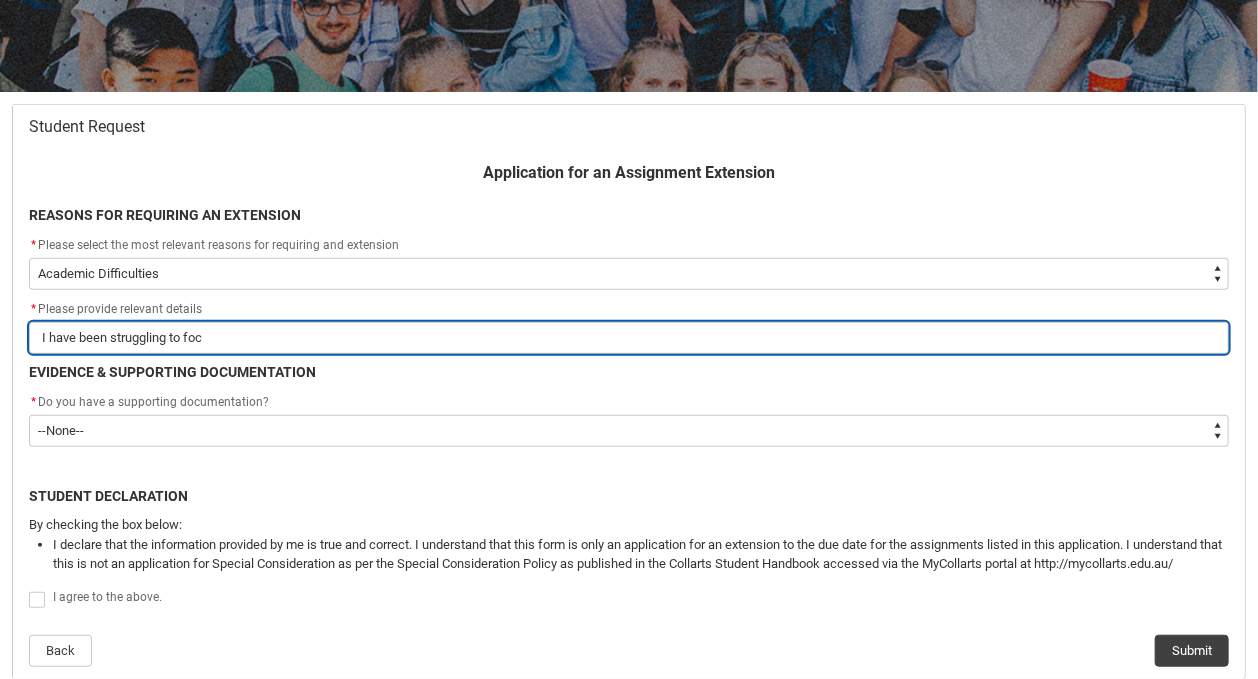 type on "I have been struggling to focu" 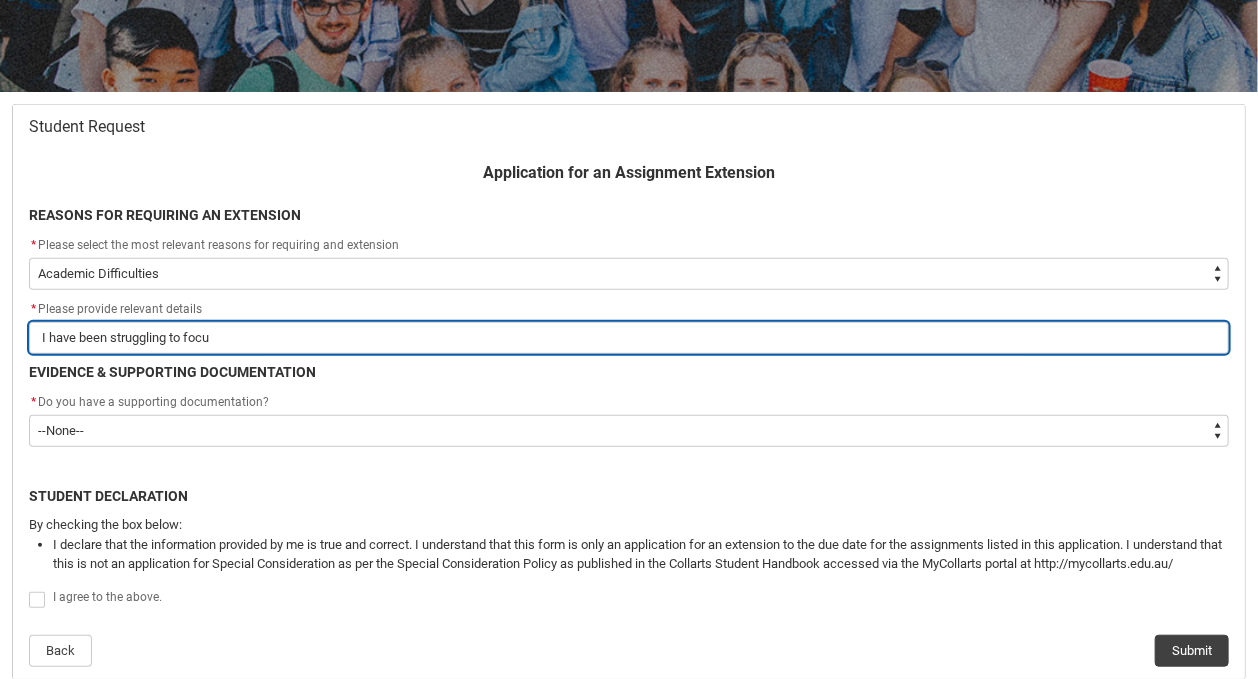 type on "I have been struggling to focus" 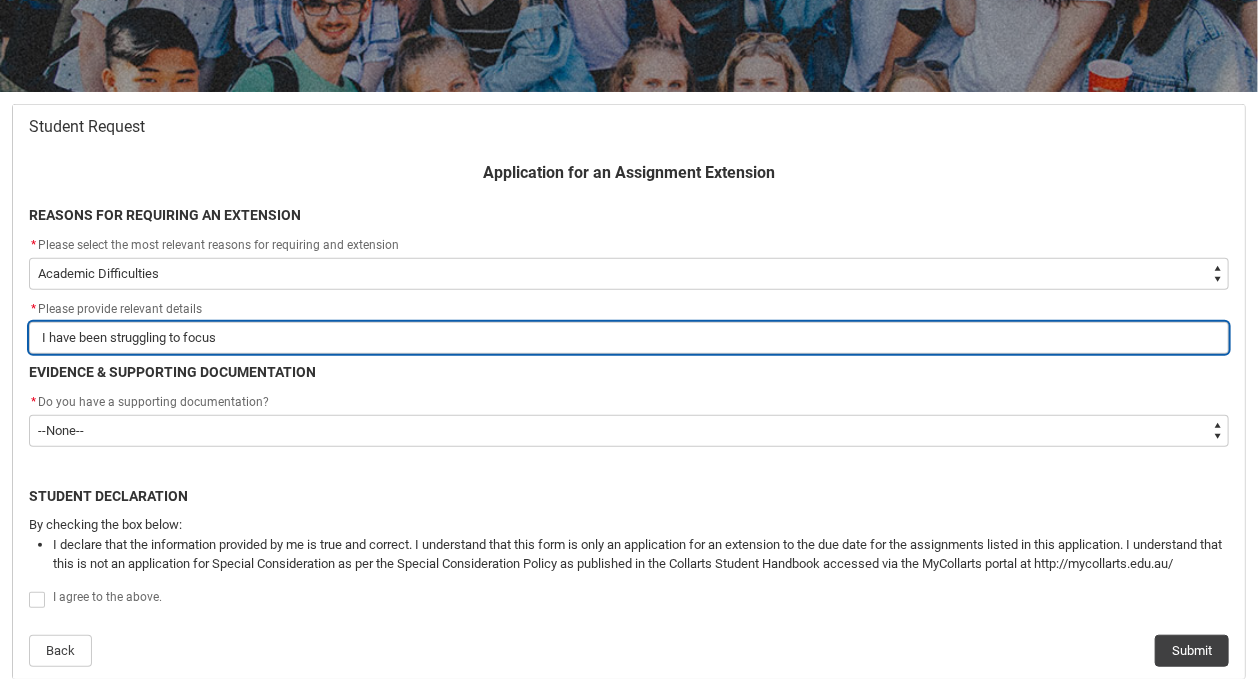 type on "I have been struggling to focus" 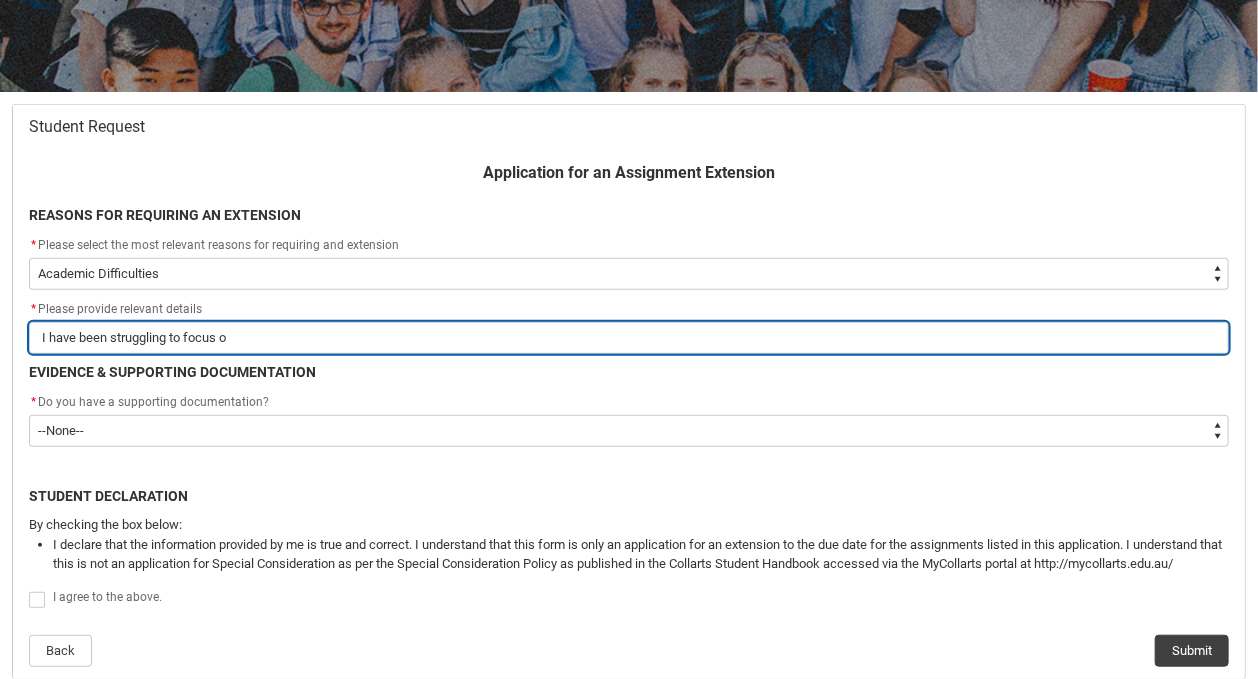 type on "I have been struggling to focus on" 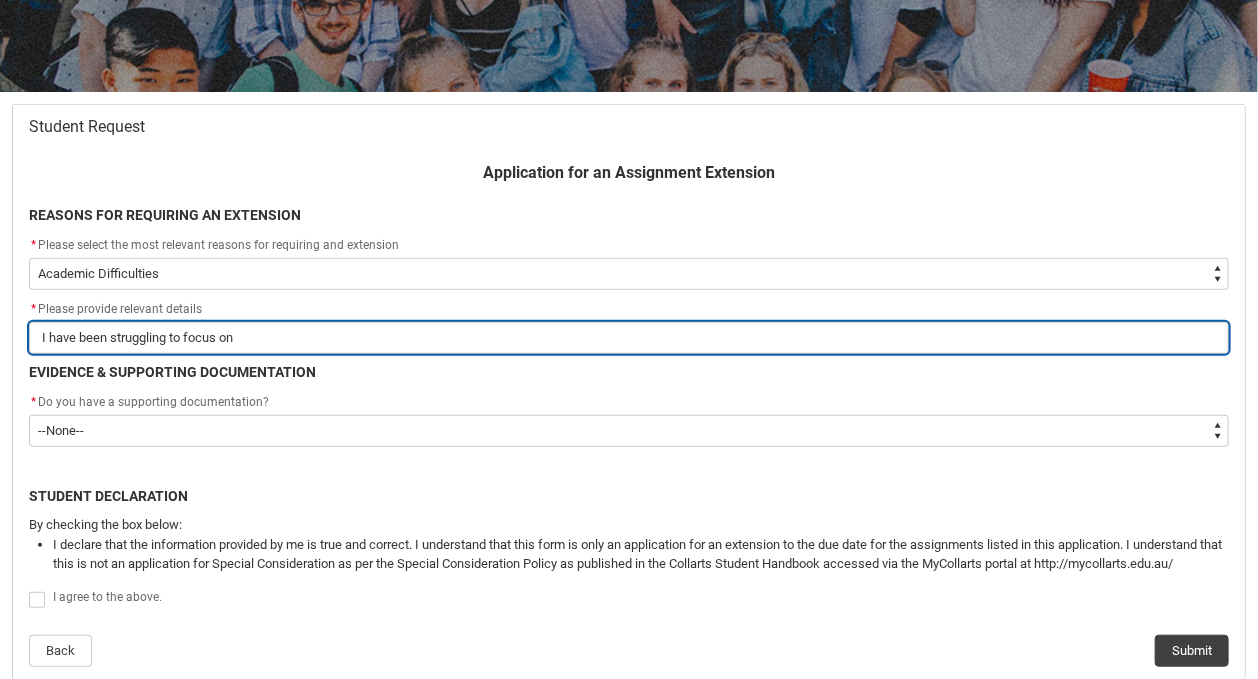 type on "I have been struggling to focus on" 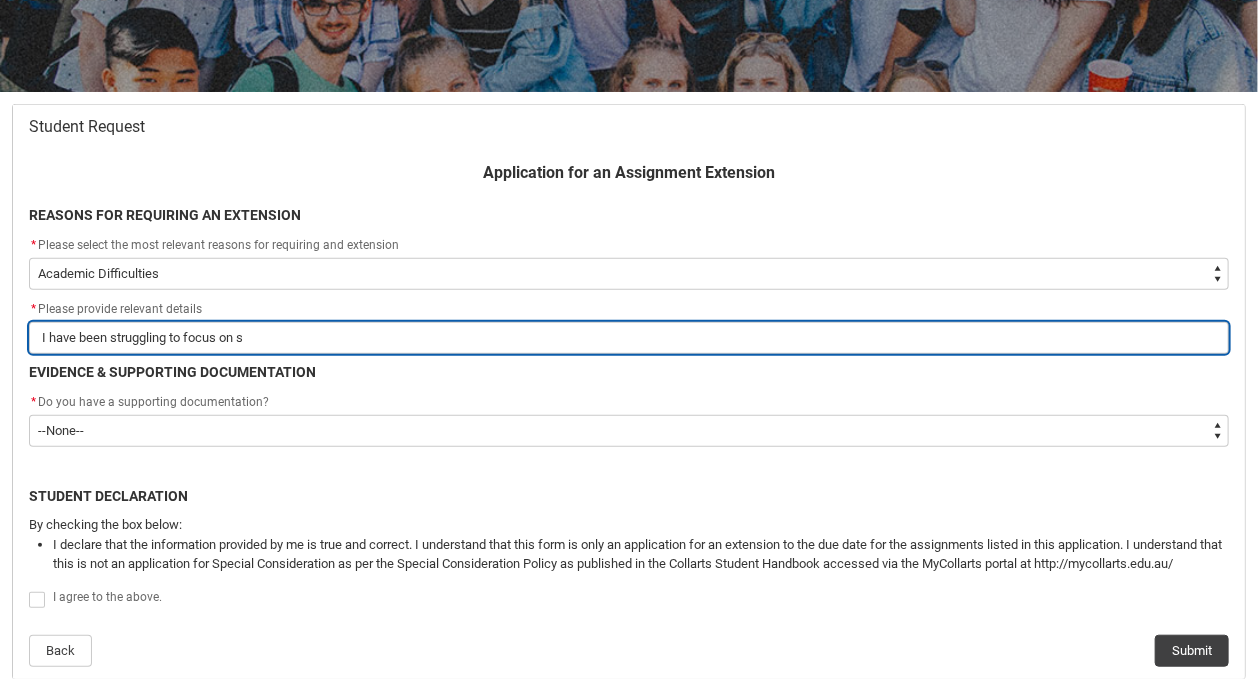 type on "I have been struggling to focus on" 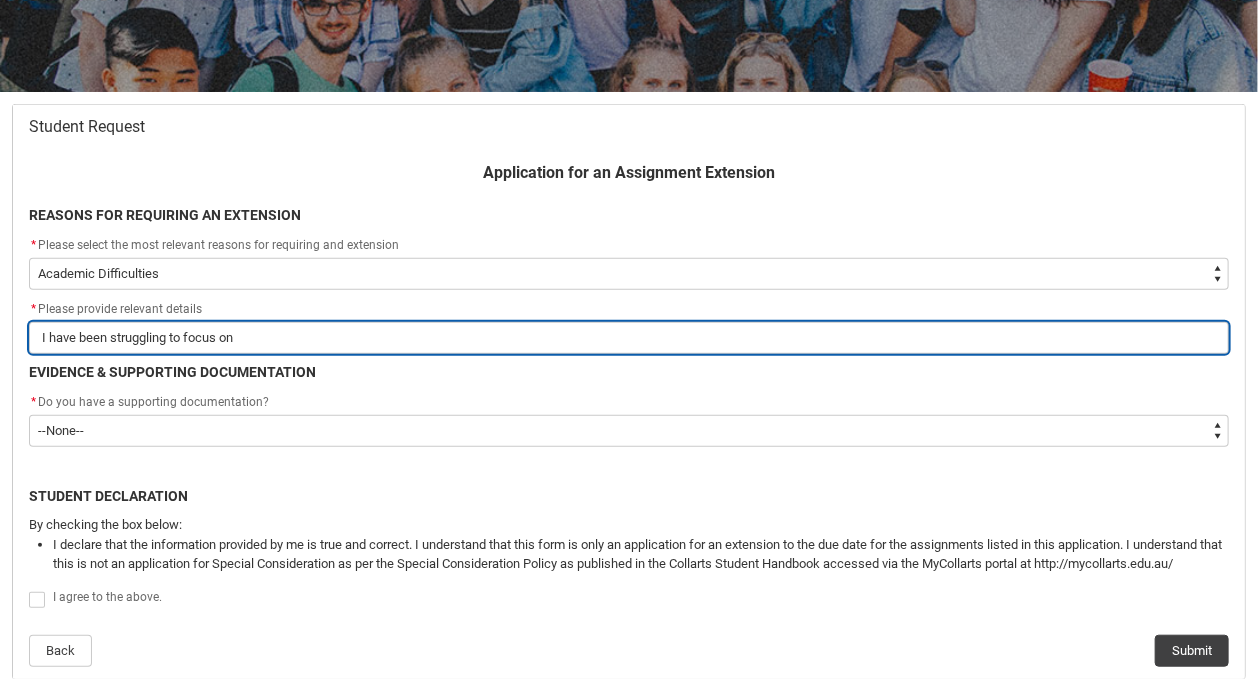 type on "I have been struggling to focus on m" 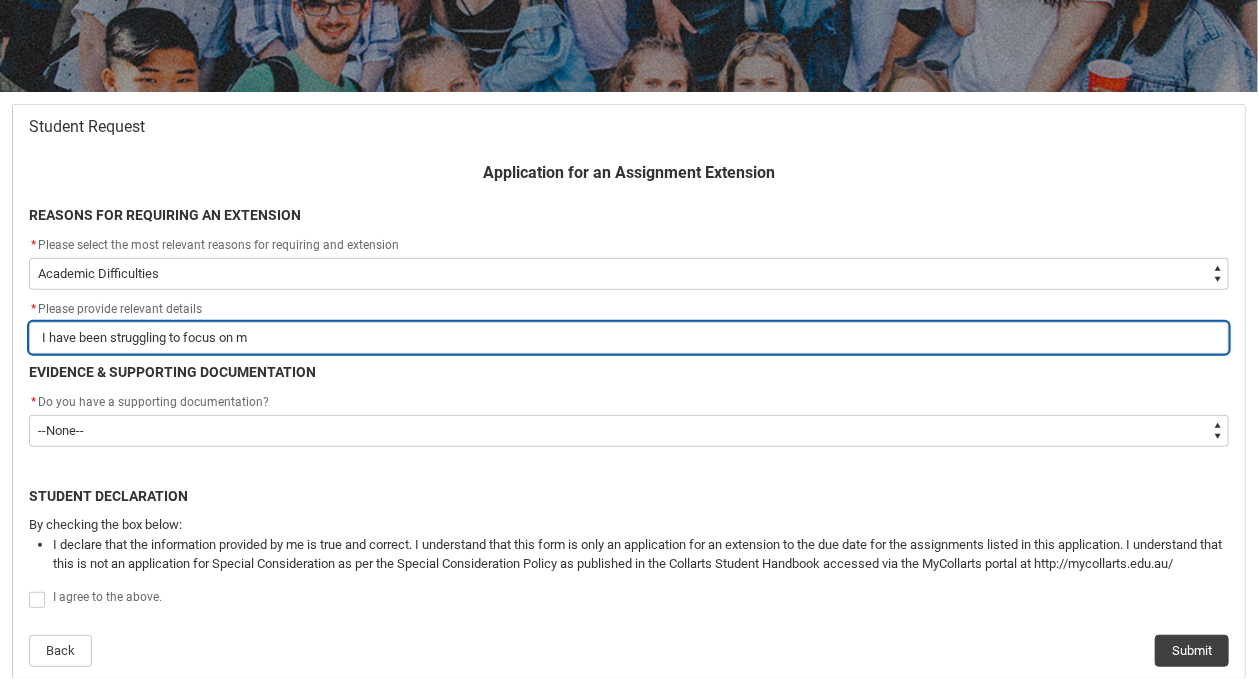 type on "I have been struggling to focus on my" 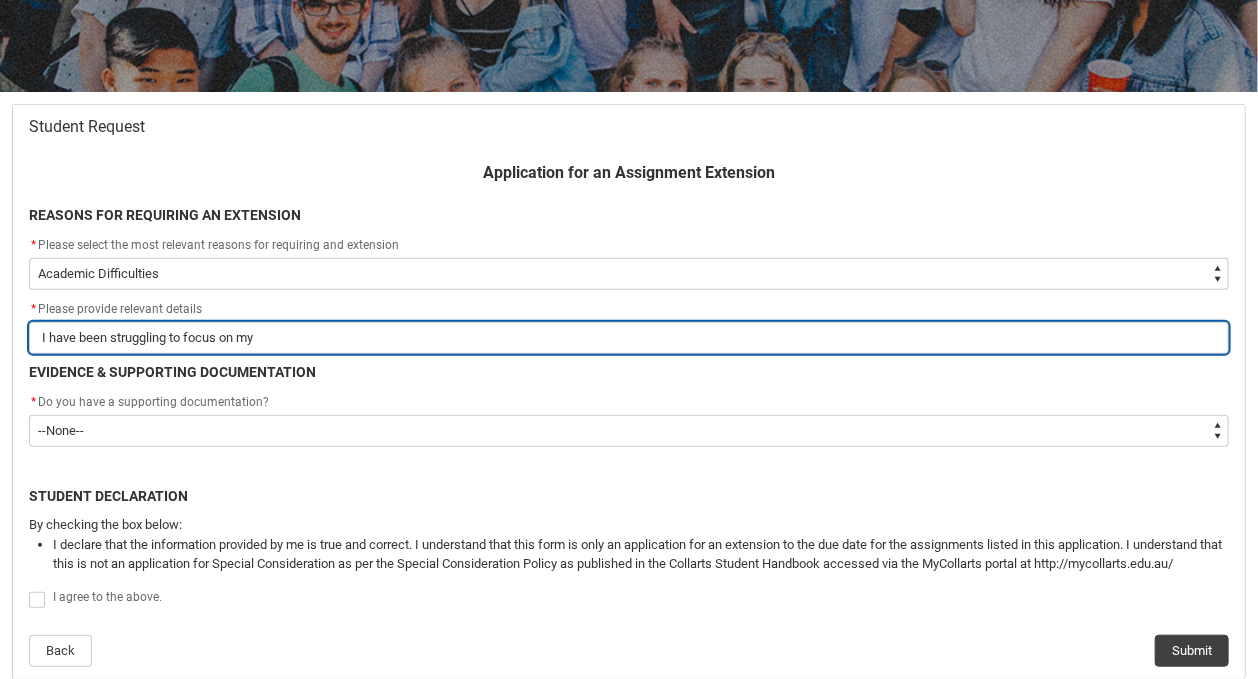 type on "I have been struggling to focus on my" 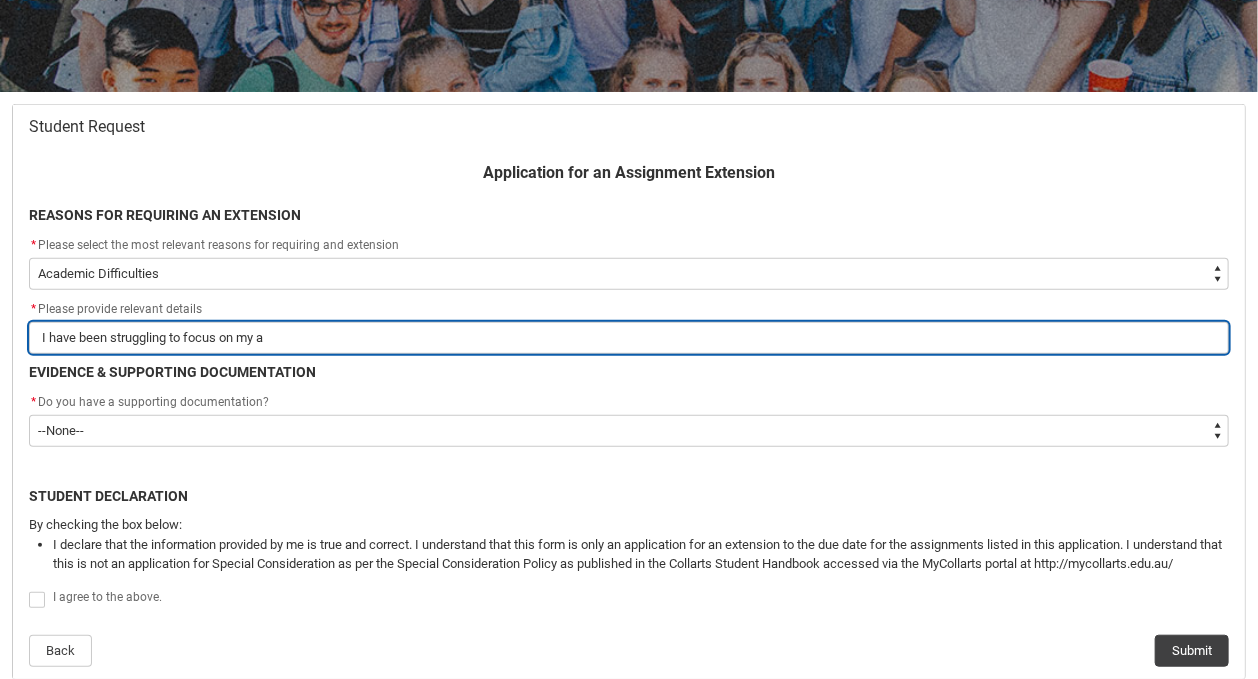 type on "I have been struggling to focus on my ac" 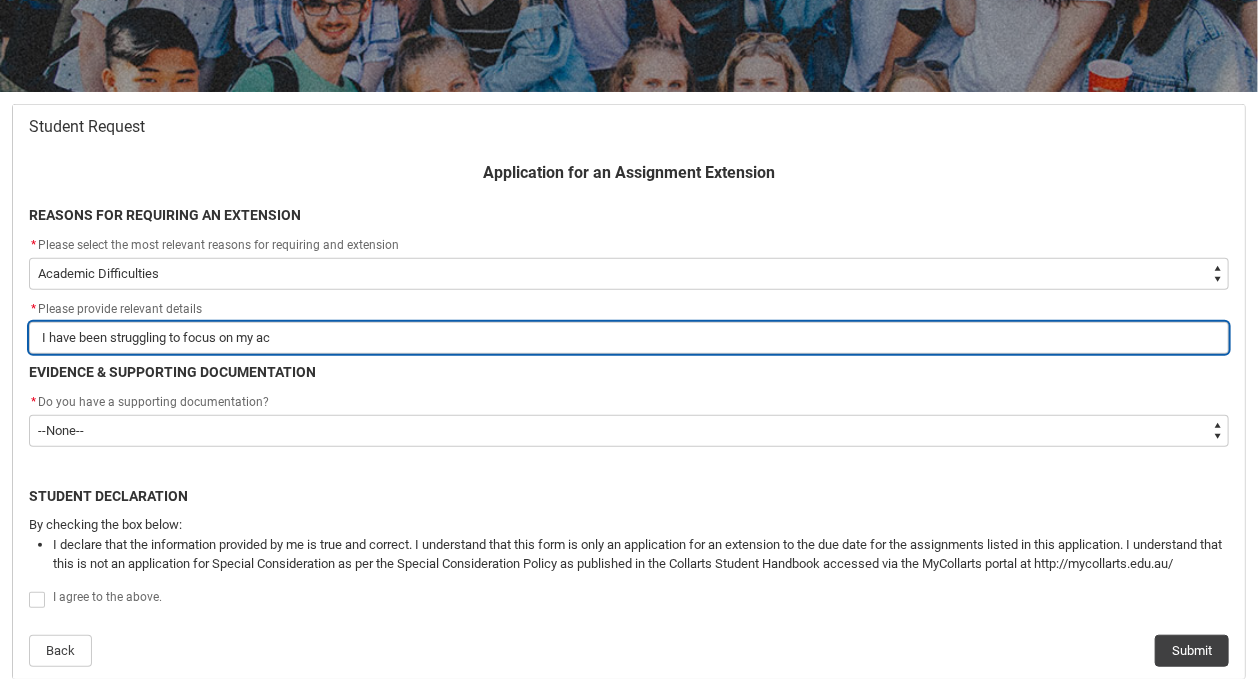 type on "I have been struggling to focus on my aca" 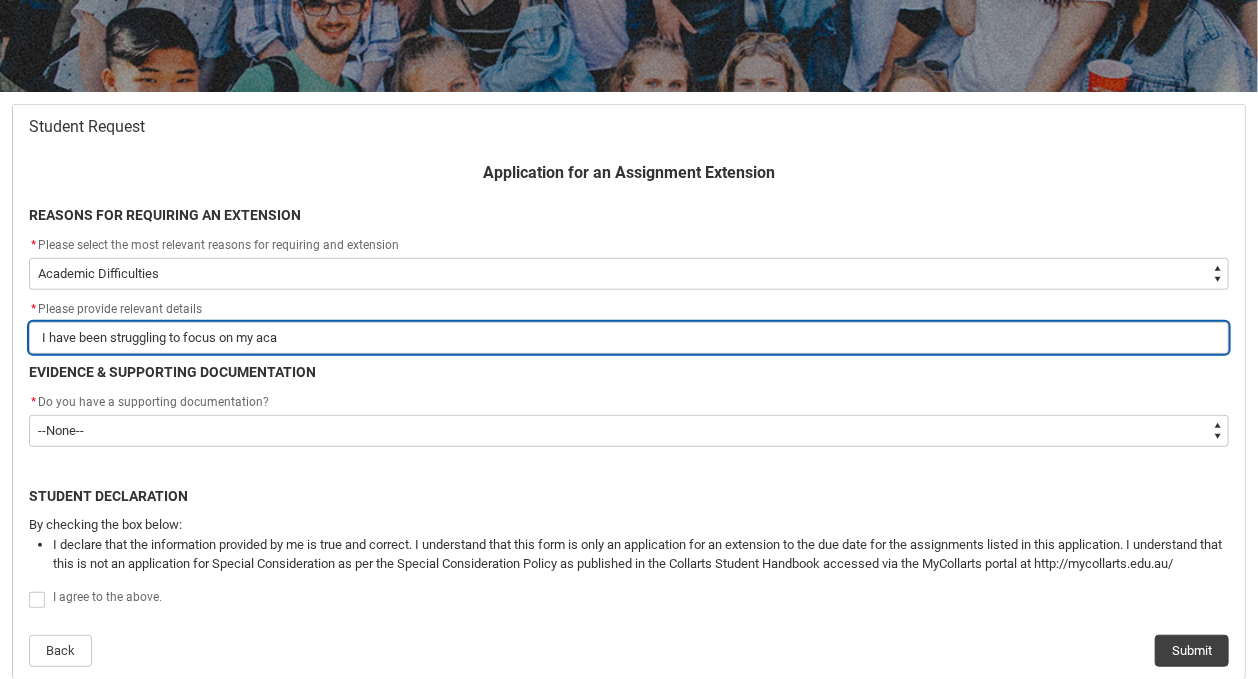 type on "I have been struggling to focus on my acad" 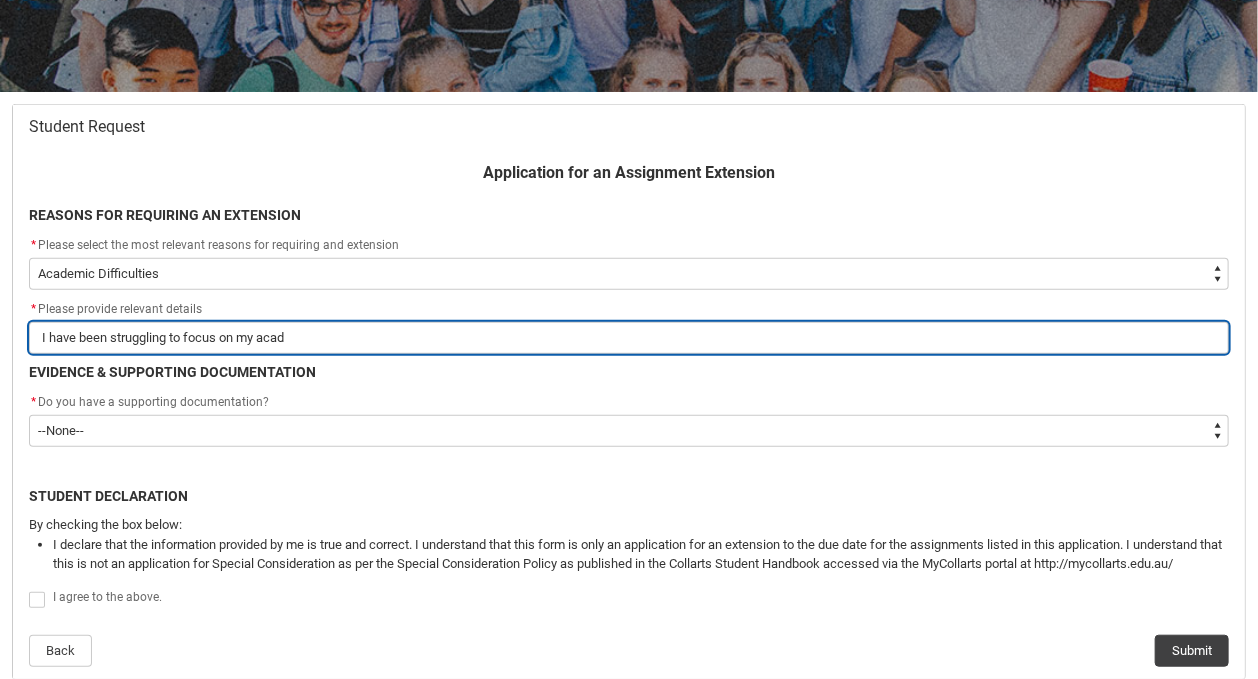 type on "I have been struggling to focus on my acade" 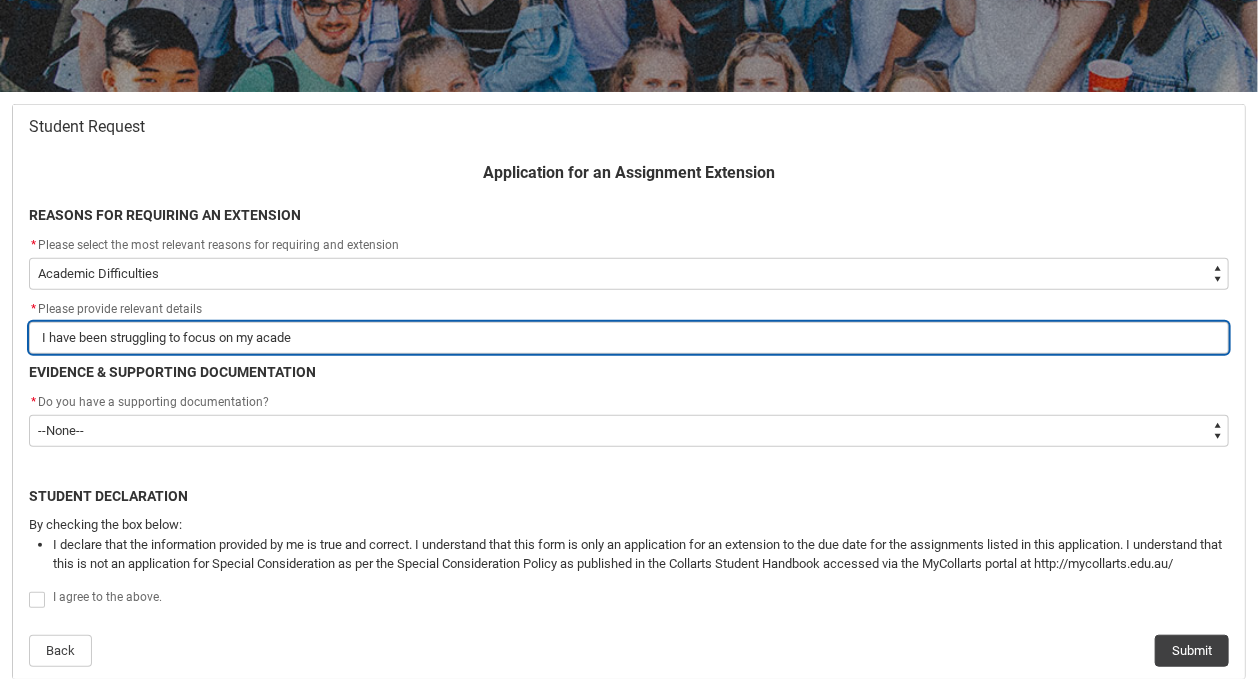 type on "I have been struggling to focus on my academ" 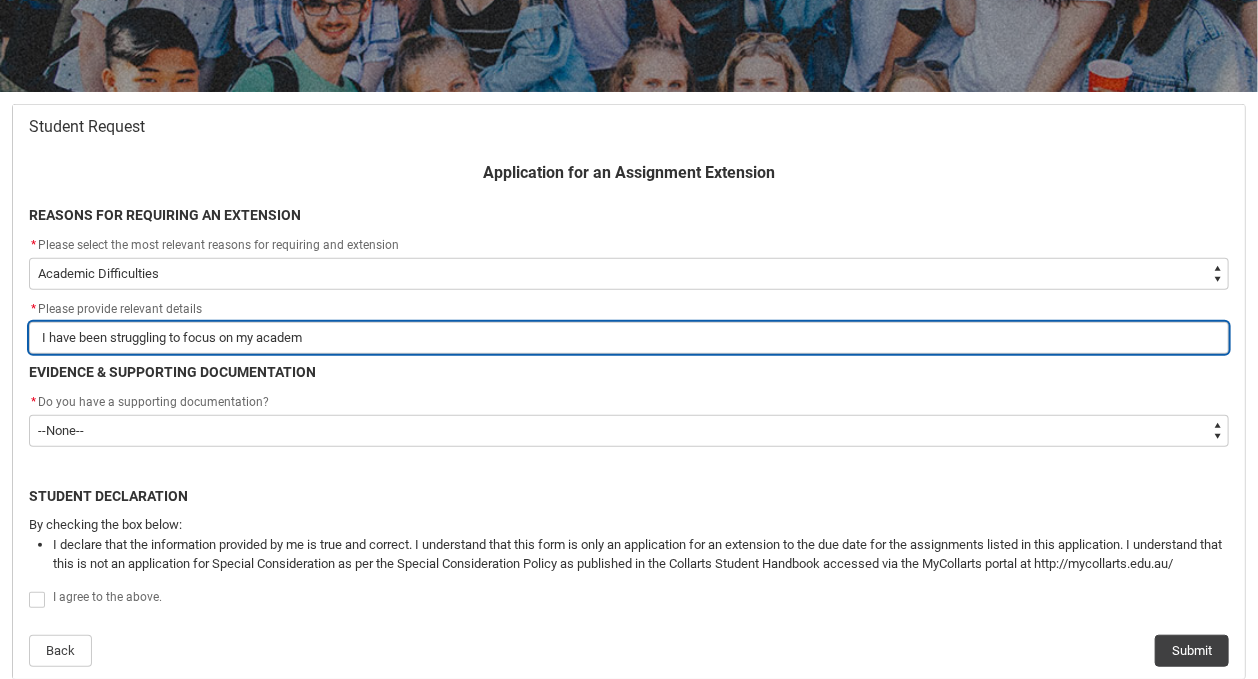type on "[I] [HAVE] [BEEN] [STRUGGLING] [TO] [FOCUS] [ON] [MY] [ACADEMIC]" 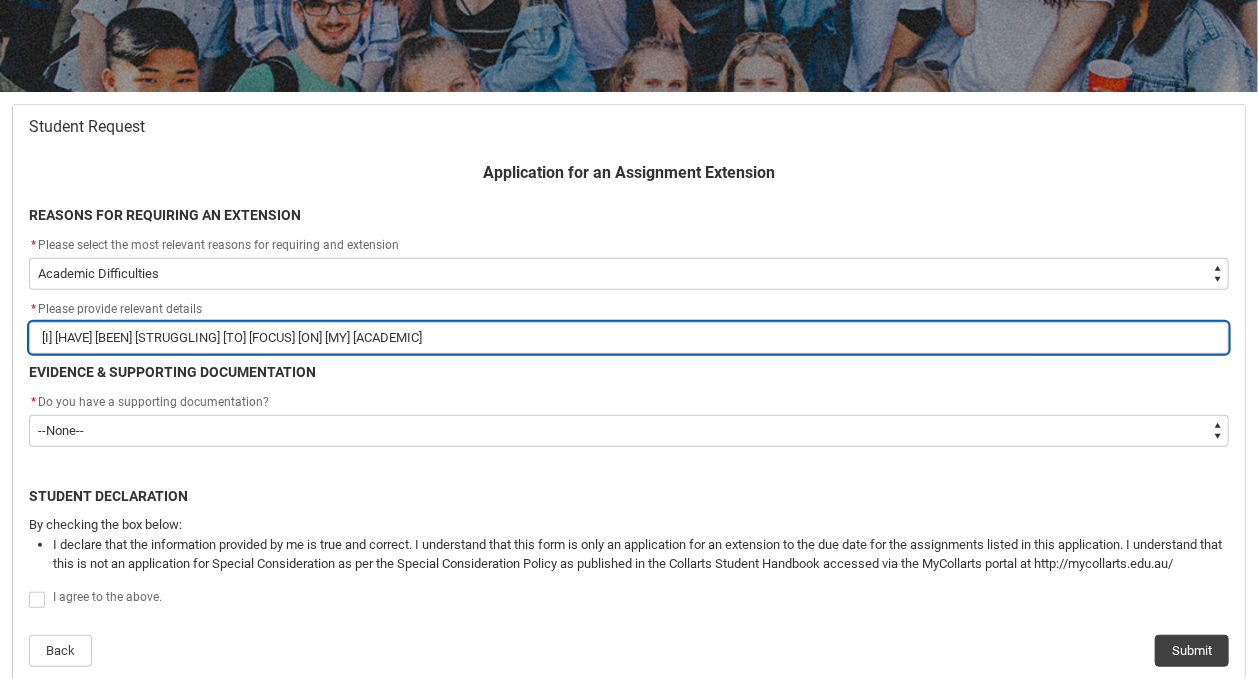 type on "[I] [HAVE] [BEEN] [STRUGGLING] [TO] [FOCUS] [ON] [MY] [ACADEMIC]" 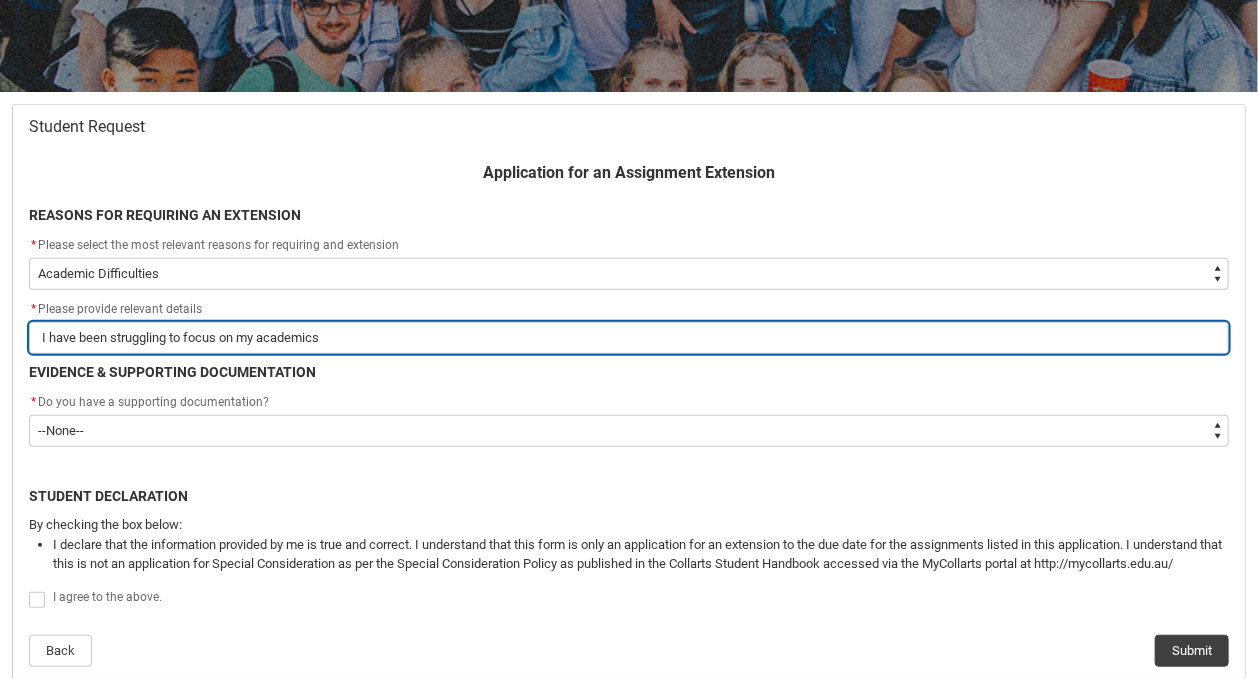 type on "I have been struggling to focus on my academics" 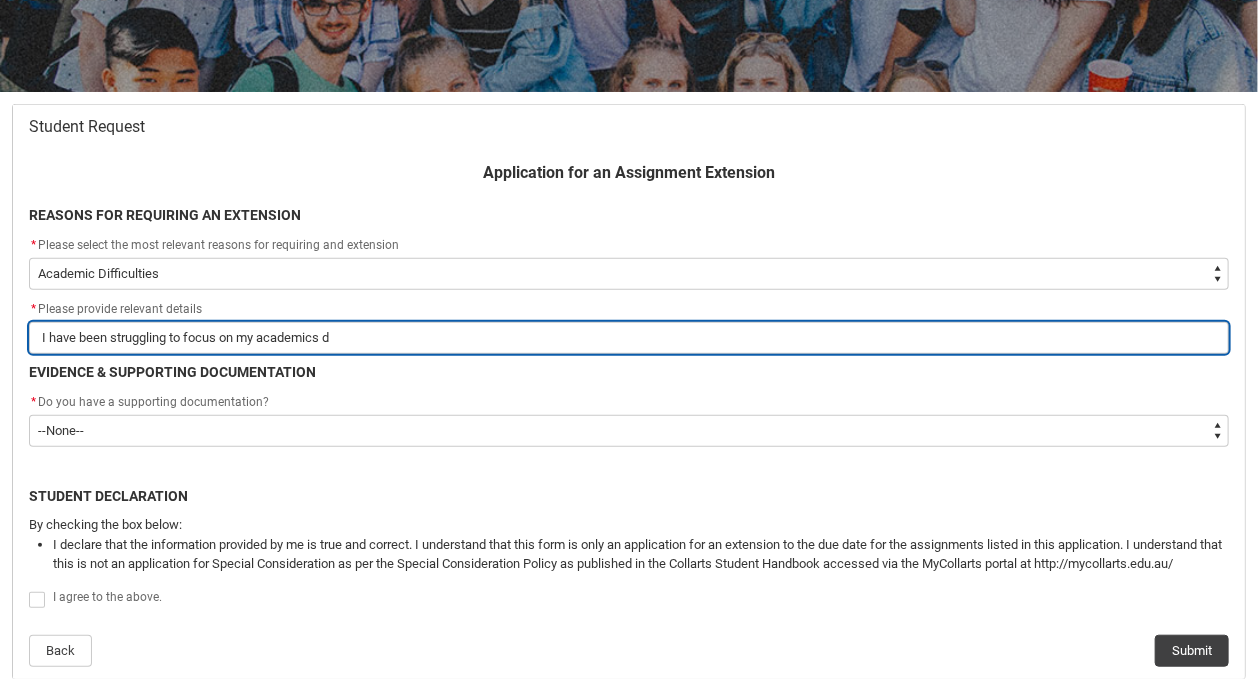 type on "I have been struggling to focus on my academics du" 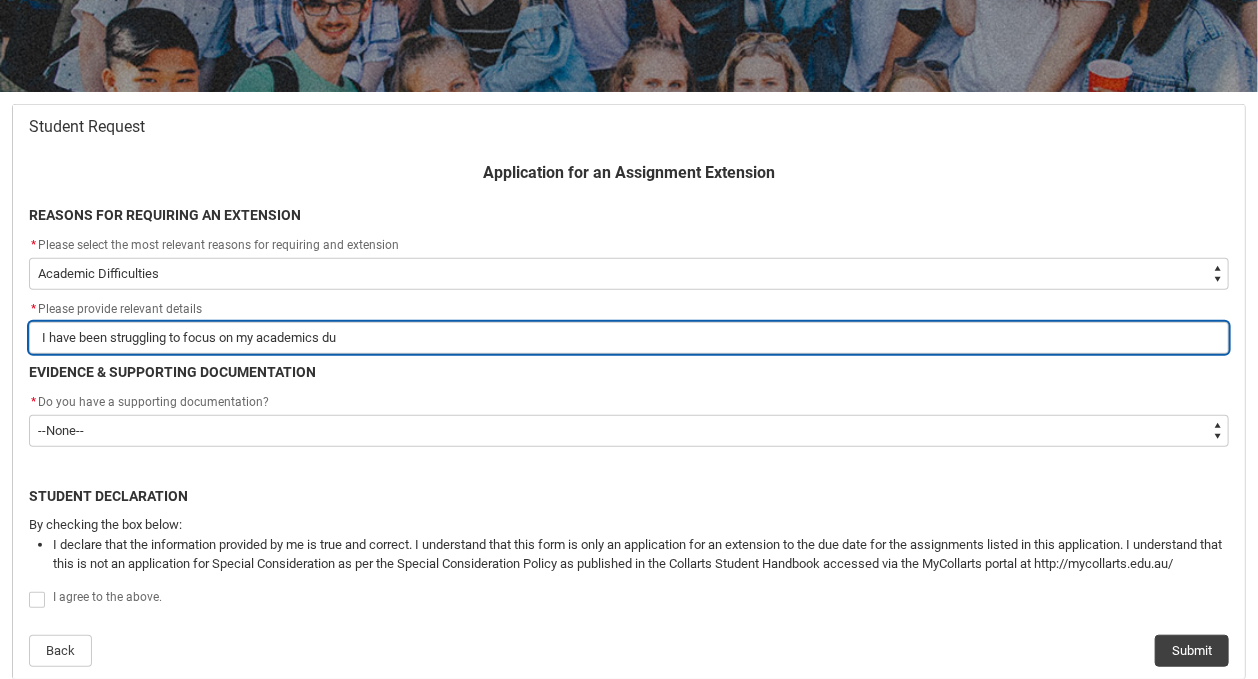 type on "I have been struggling to focus on my academics due" 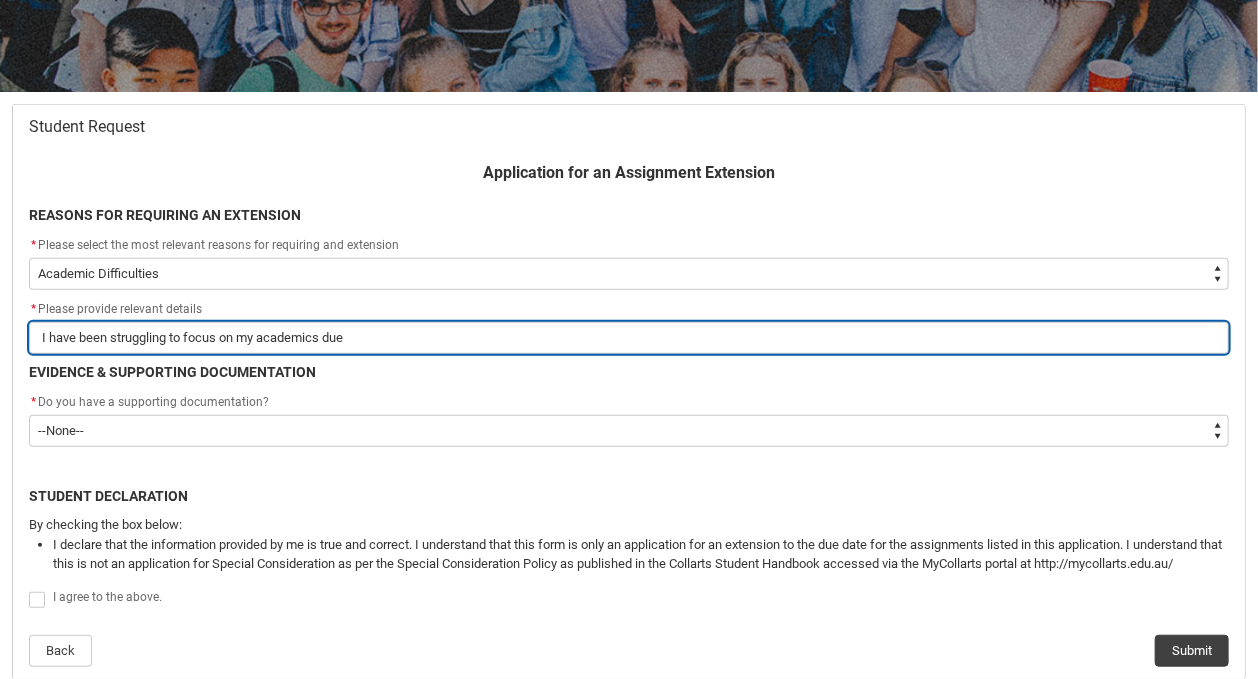 type on "I have been struggling to focus on my academics due" 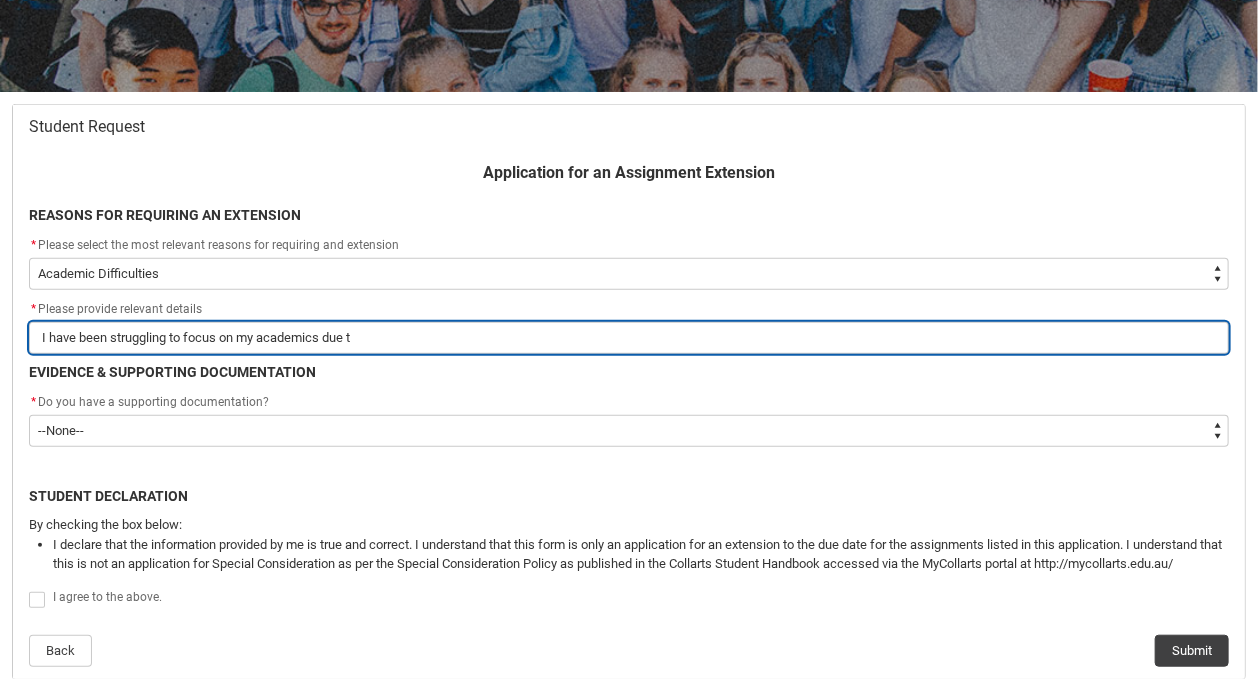 type on "I have been struggling to focus on my academics due to" 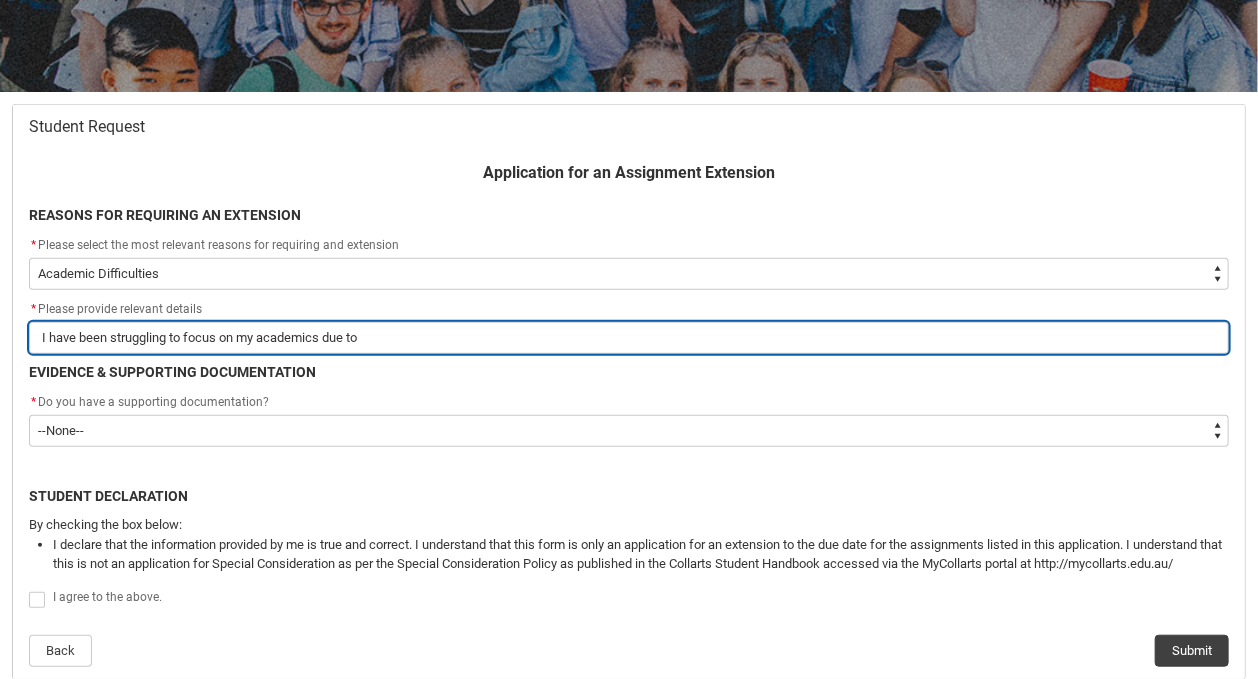 type on "I have been struggling to focus on my academics due to" 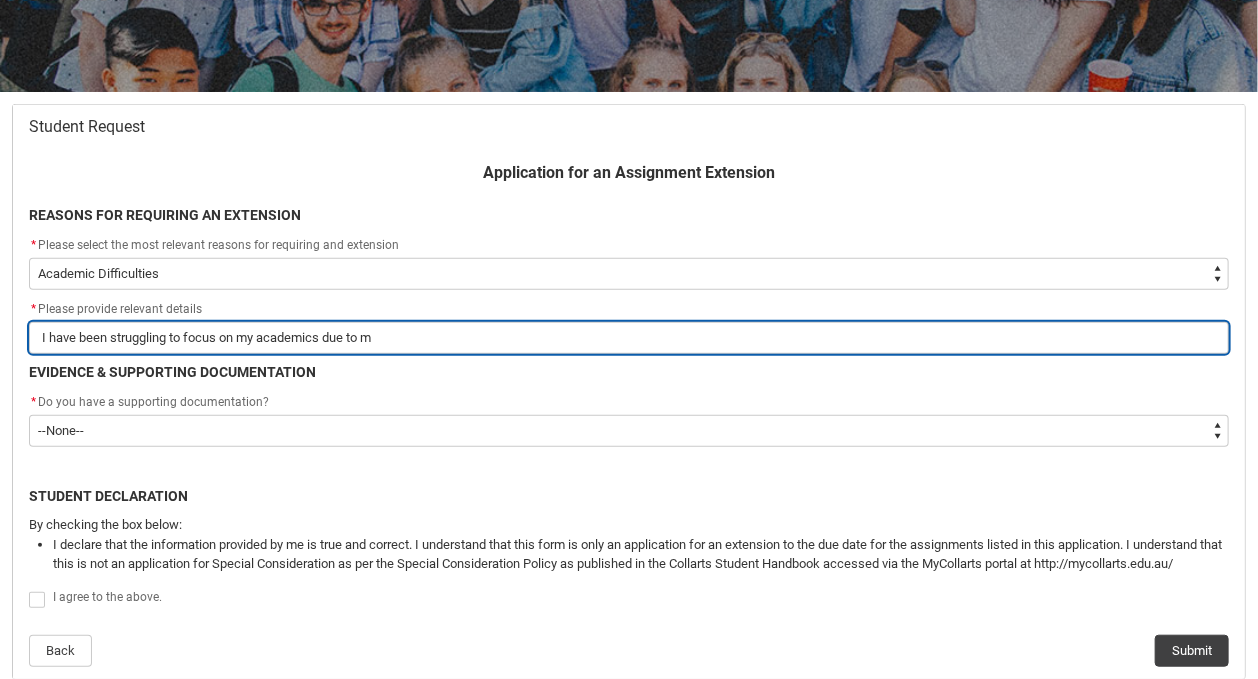 type on "I have been struggling to focus on my academics due to me" 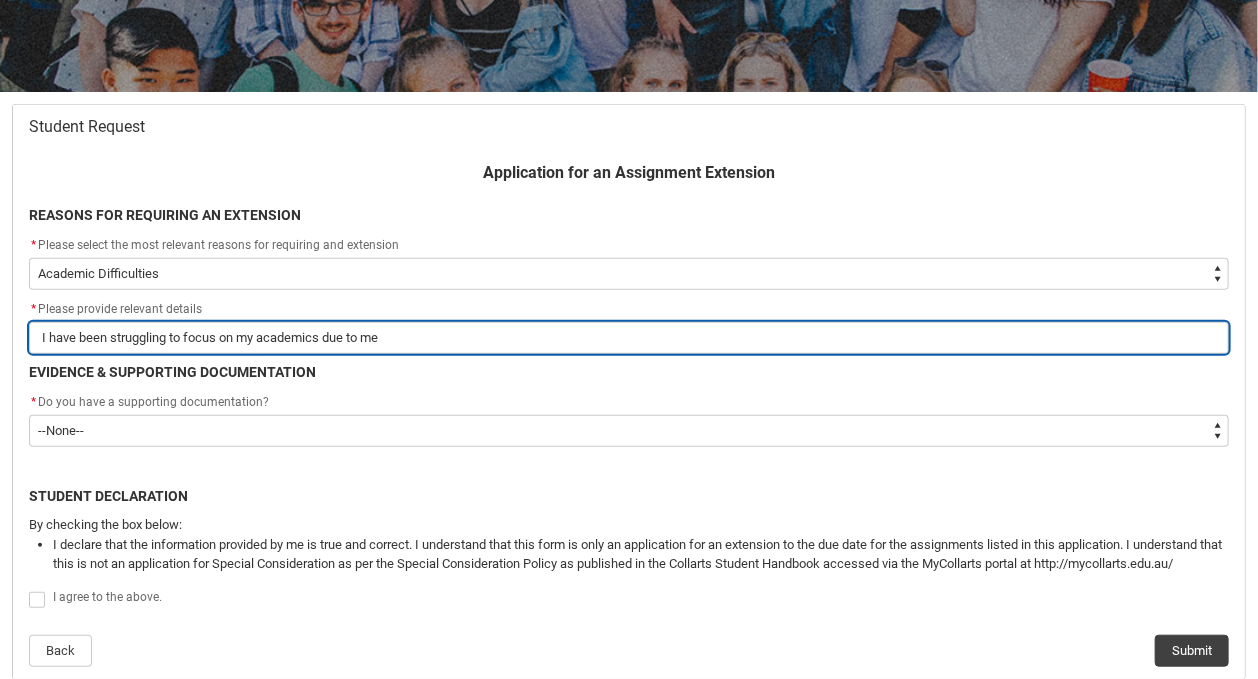 type on "I have been struggling to focus on my academics due to men" 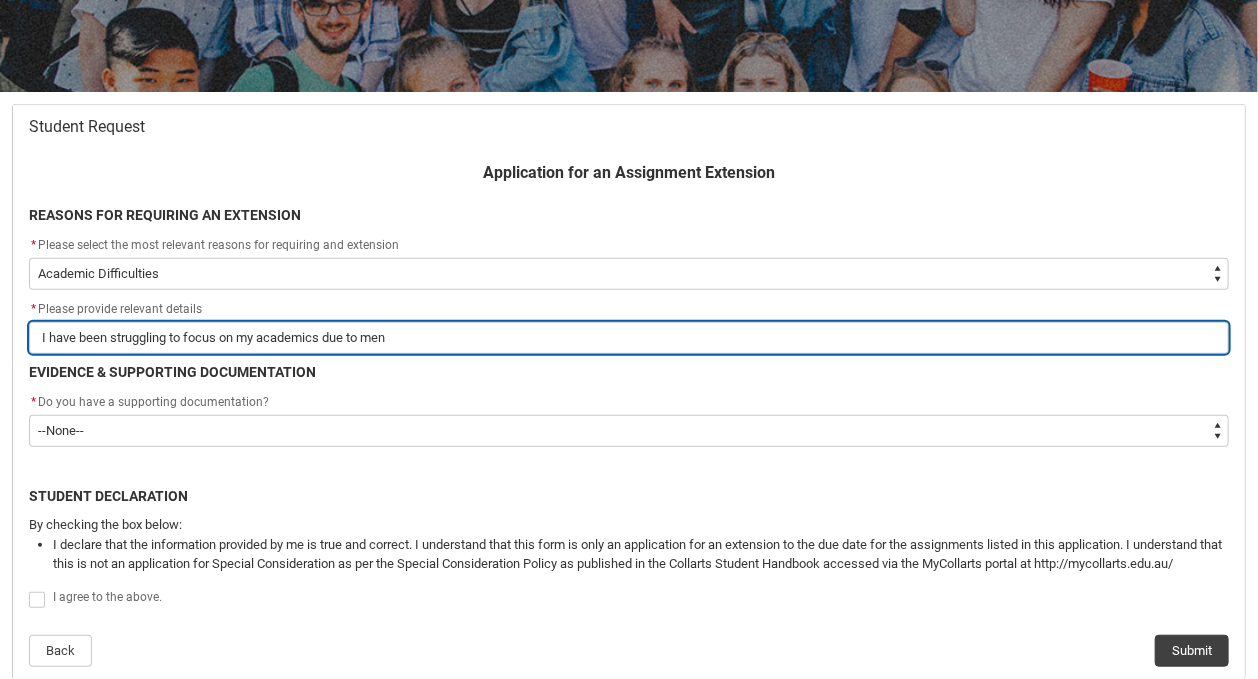 type on "I have been struggling to focus on my academics due to ment" 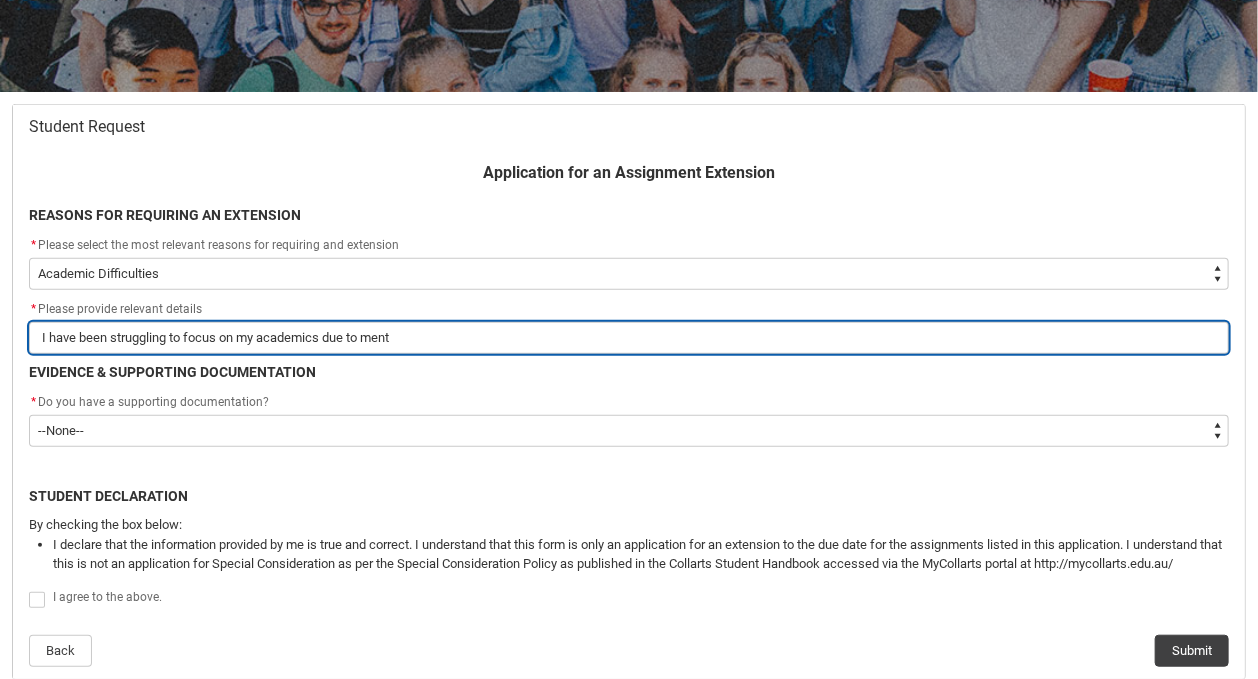 type on "I have been struggling to focus on my academics due to menta" 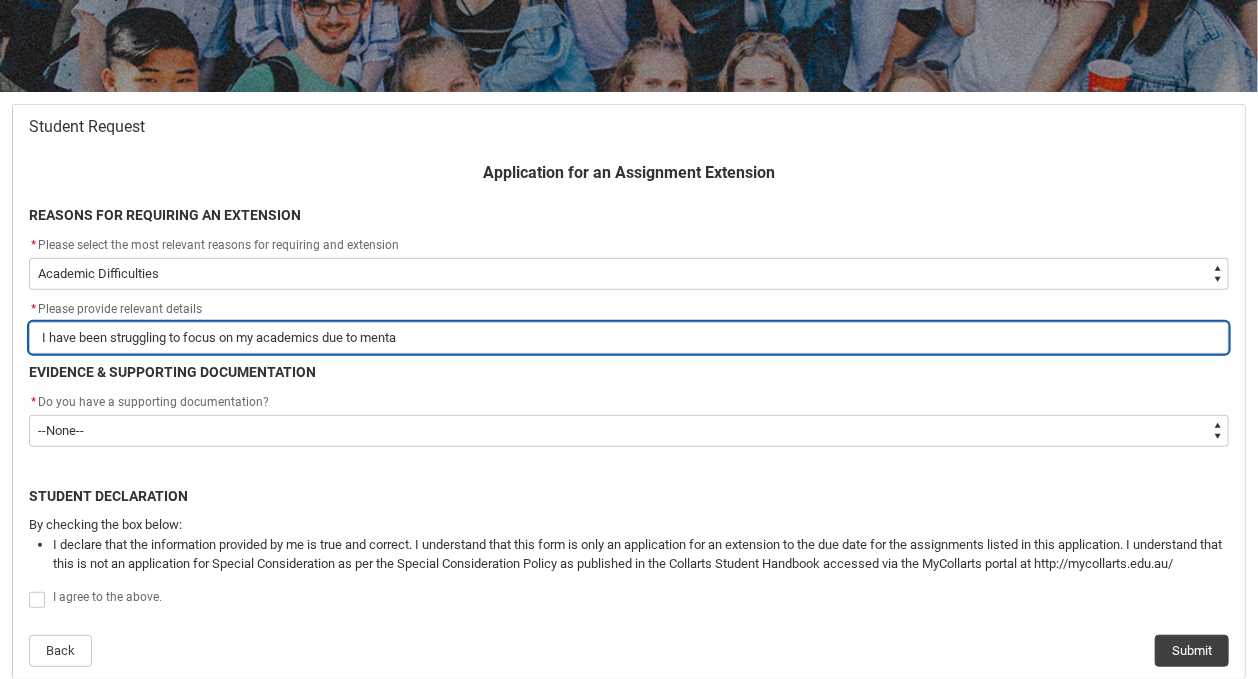 type on "[I] [HAVE] [BEEN] [STRUGGLING] [TO] [FOCUS] [ON] [MY] [ACADEMICS] [DUE] [TO] [MENTAL]" 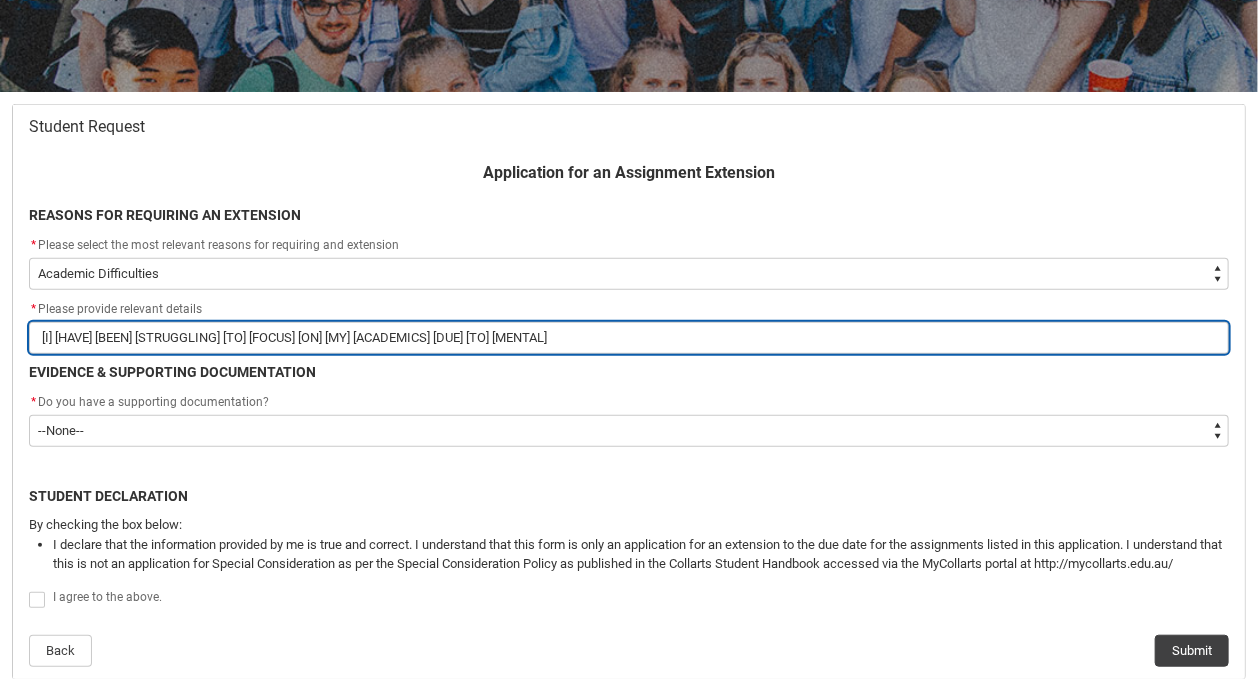 type on "[I] [HAVE] [BEEN] [STRUGGLING] [TO] [FOCUS] [ON] [MY] [ACADEMICS] [DUE] [TO] [MENTAL]" 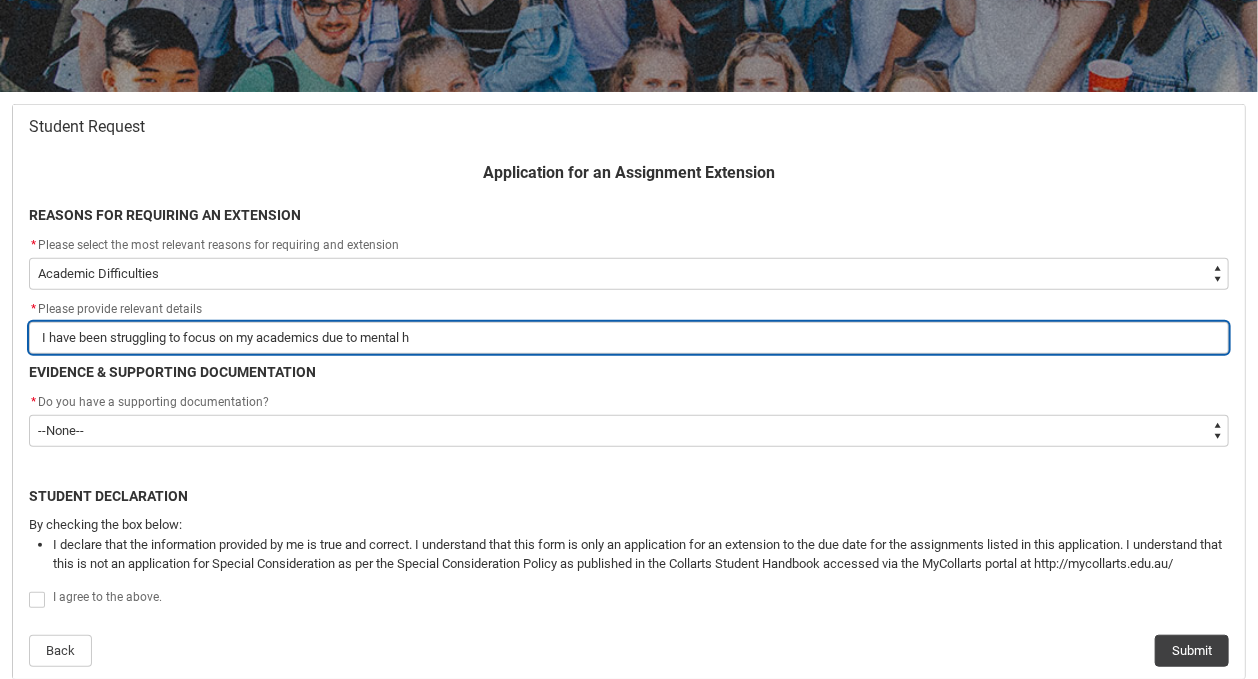 type on "I have been struggling to focus on my academics due to mental he" 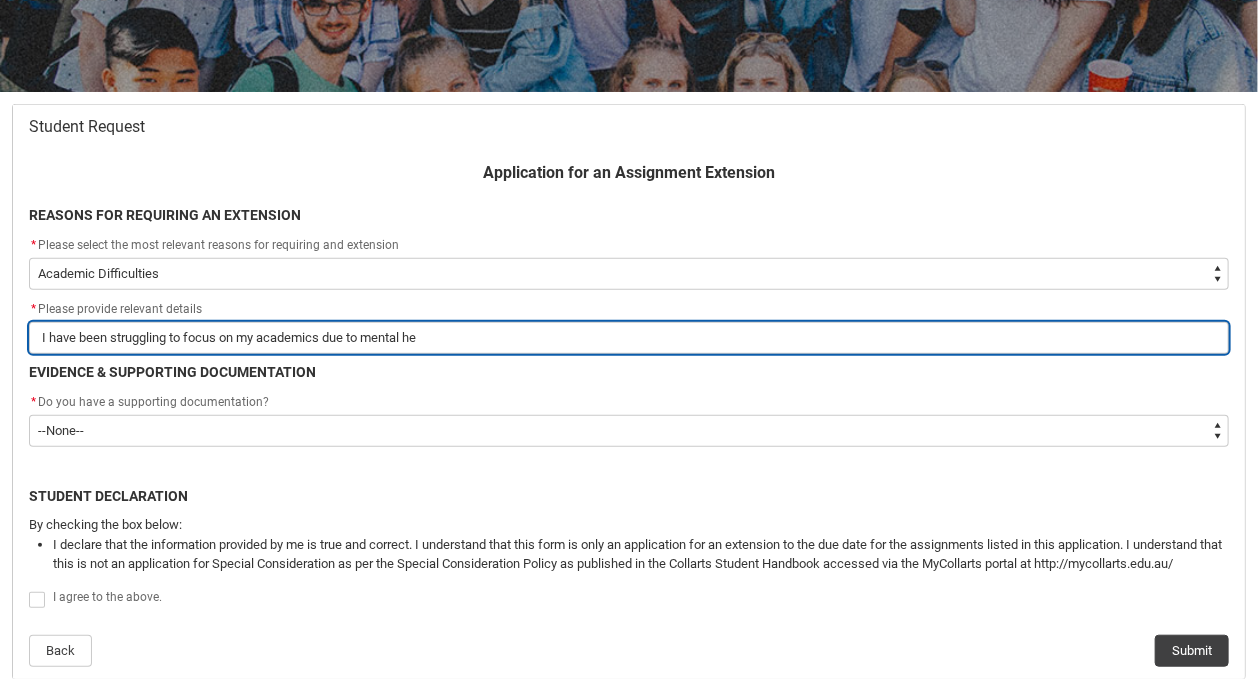 type on "I have been struggling to focus on my academics due to mental hea" 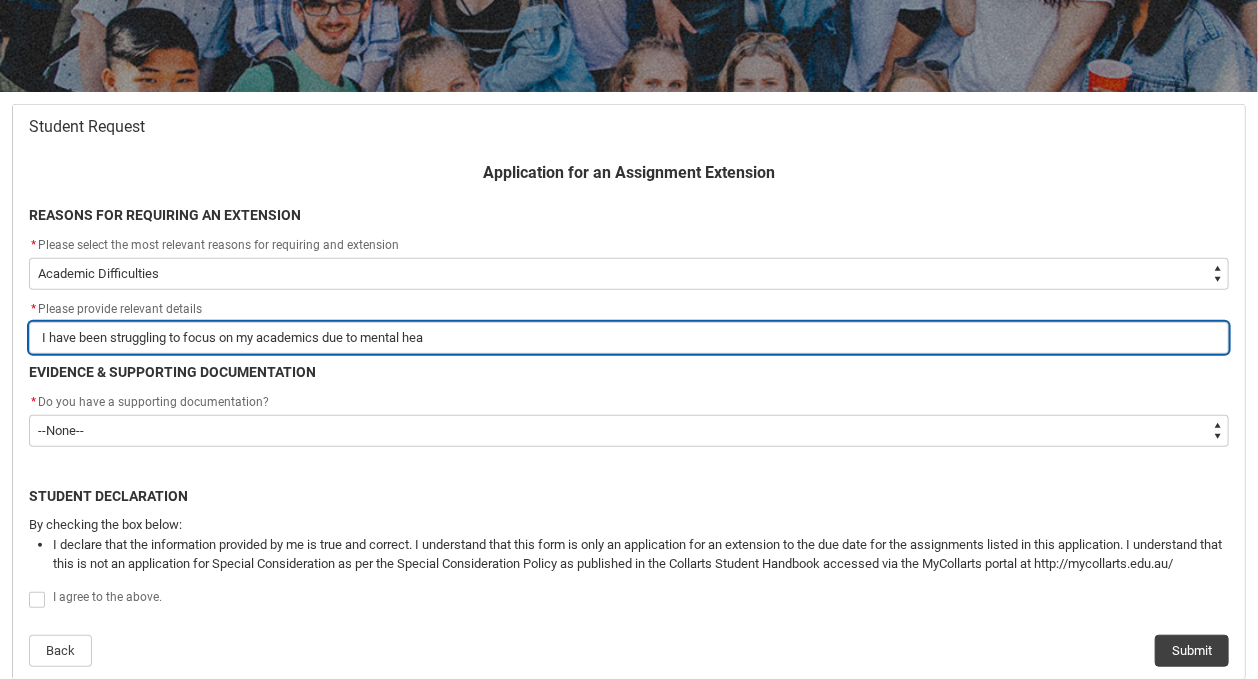 type on "I have been struggling to focus on my academics due to mental heal" 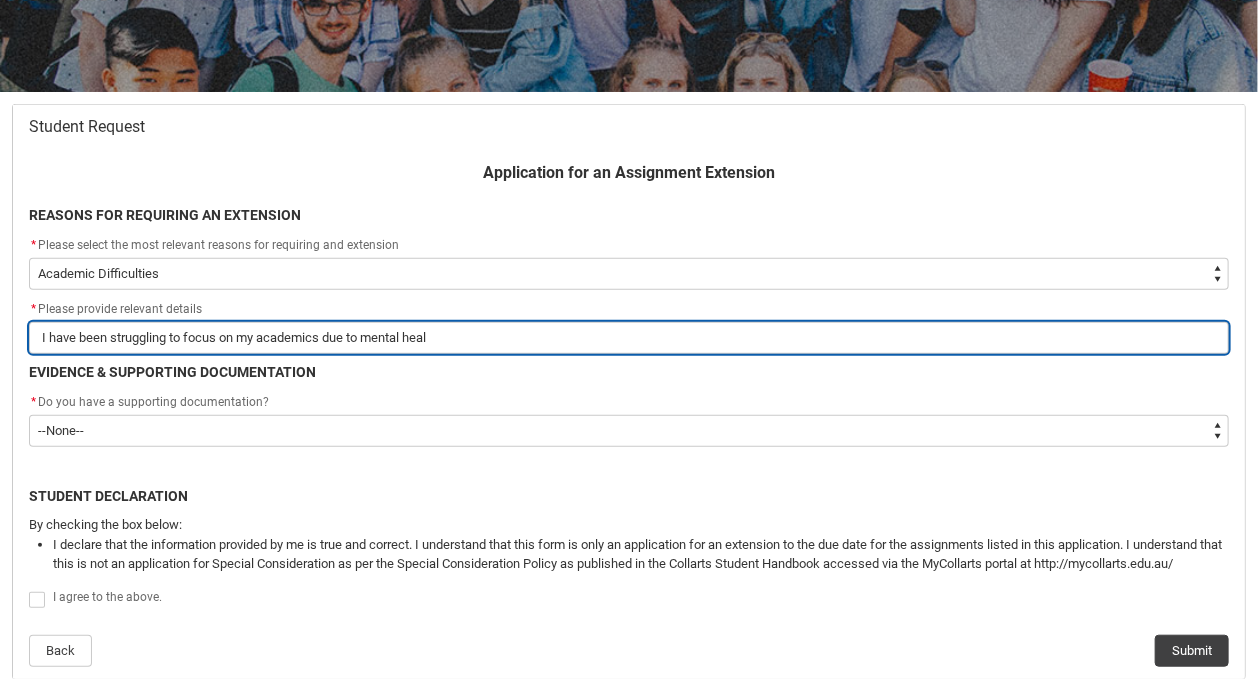 type on "[I] [HAVE] [BEEN] [STRUGGLING] [TO] [FOCUS] [ON] [MY] [ACADEMICS] [DUE] [TO] [MENTAL] [HEALT]" 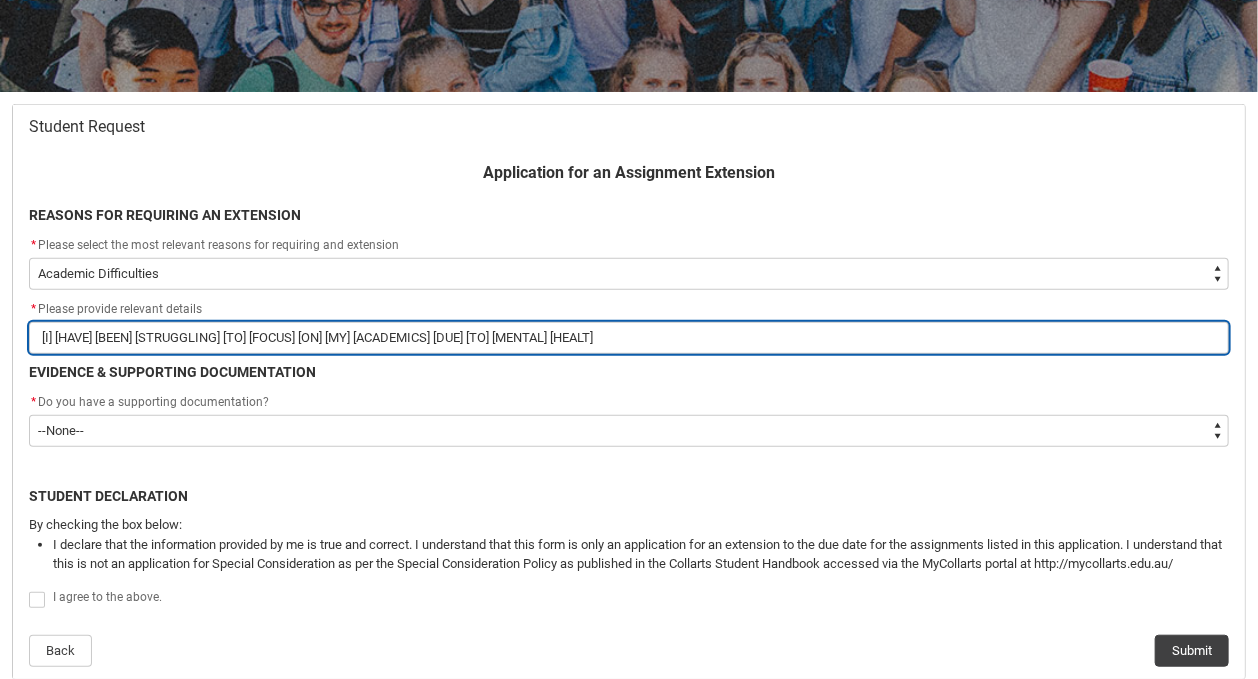 type on "[FIRST] [LAST]" 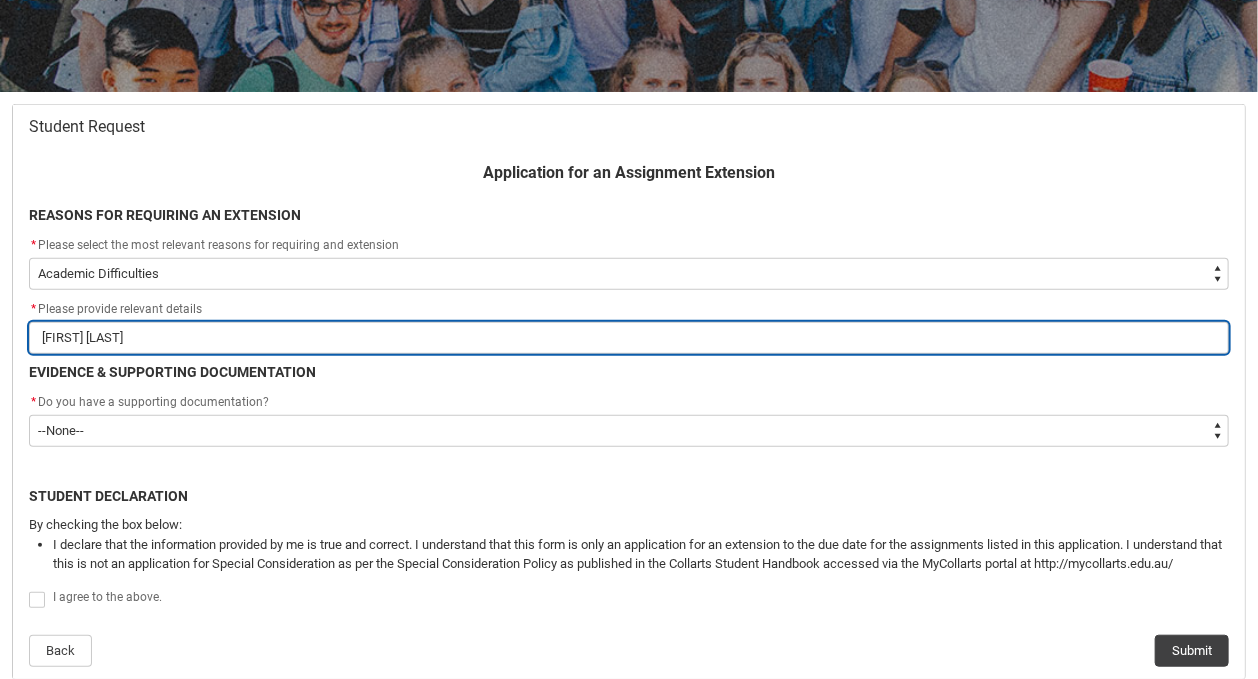 scroll, scrollTop: 310, scrollLeft: 0, axis: vertical 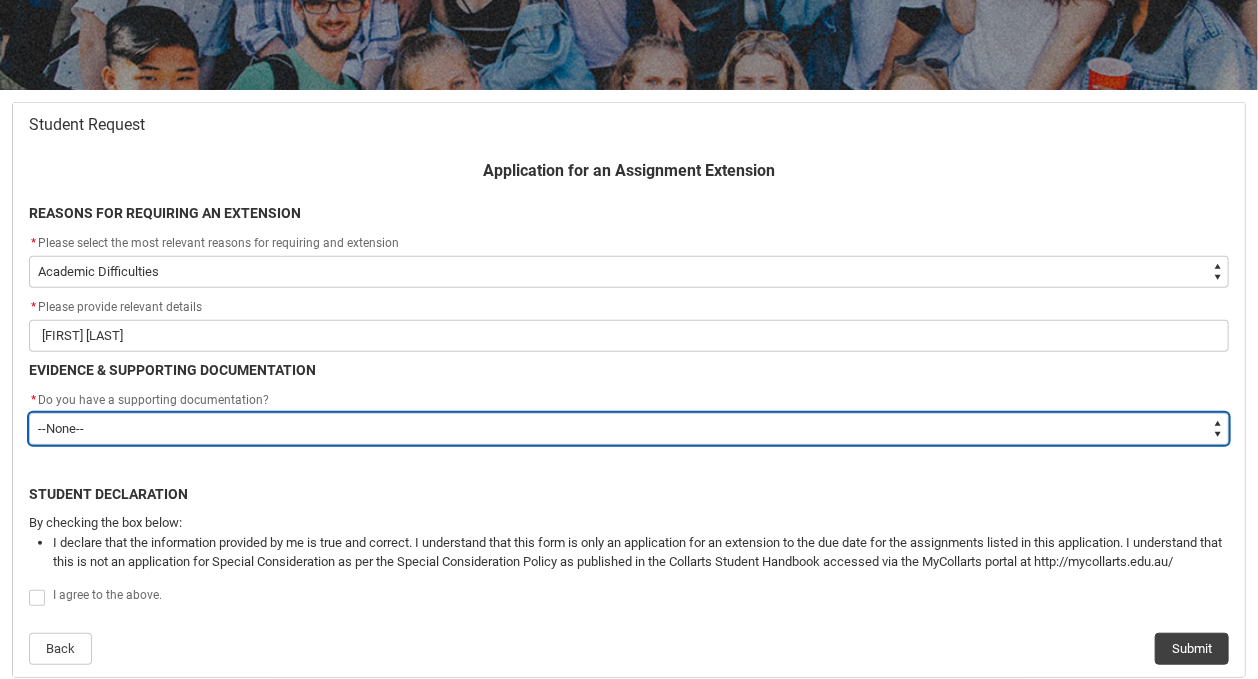 click on "--None-- Yes No" at bounding box center [629, 429] 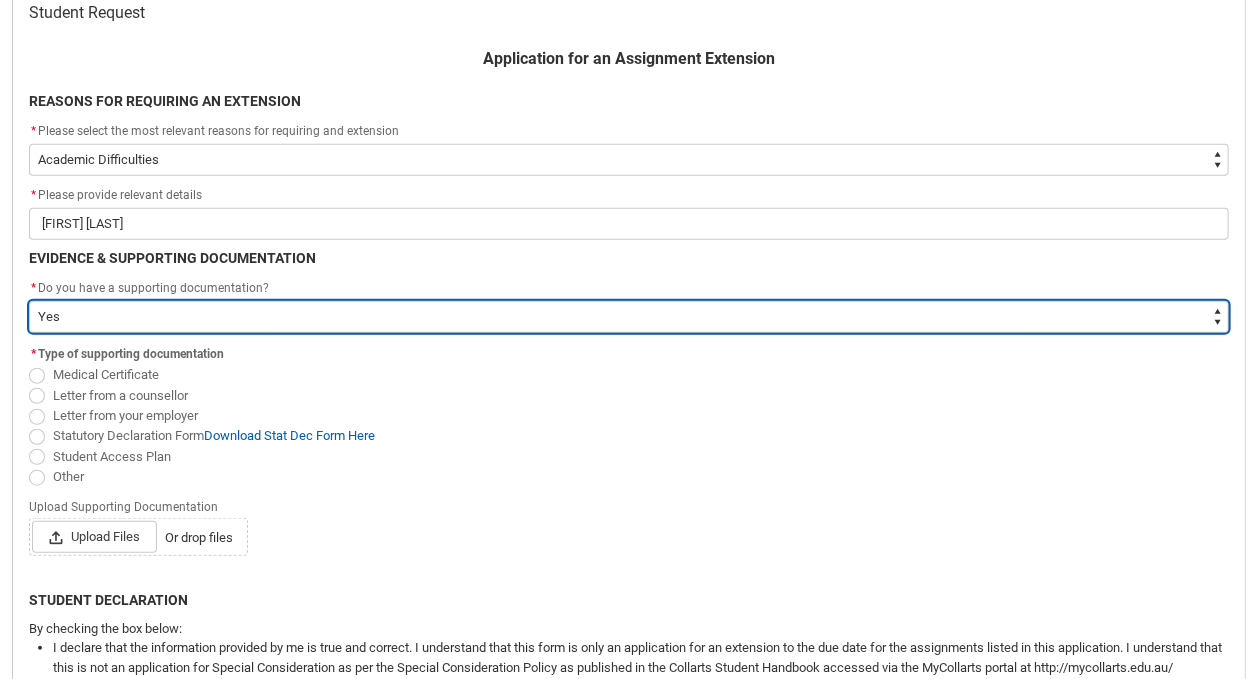 scroll, scrollTop: 427, scrollLeft: 0, axis: vertical 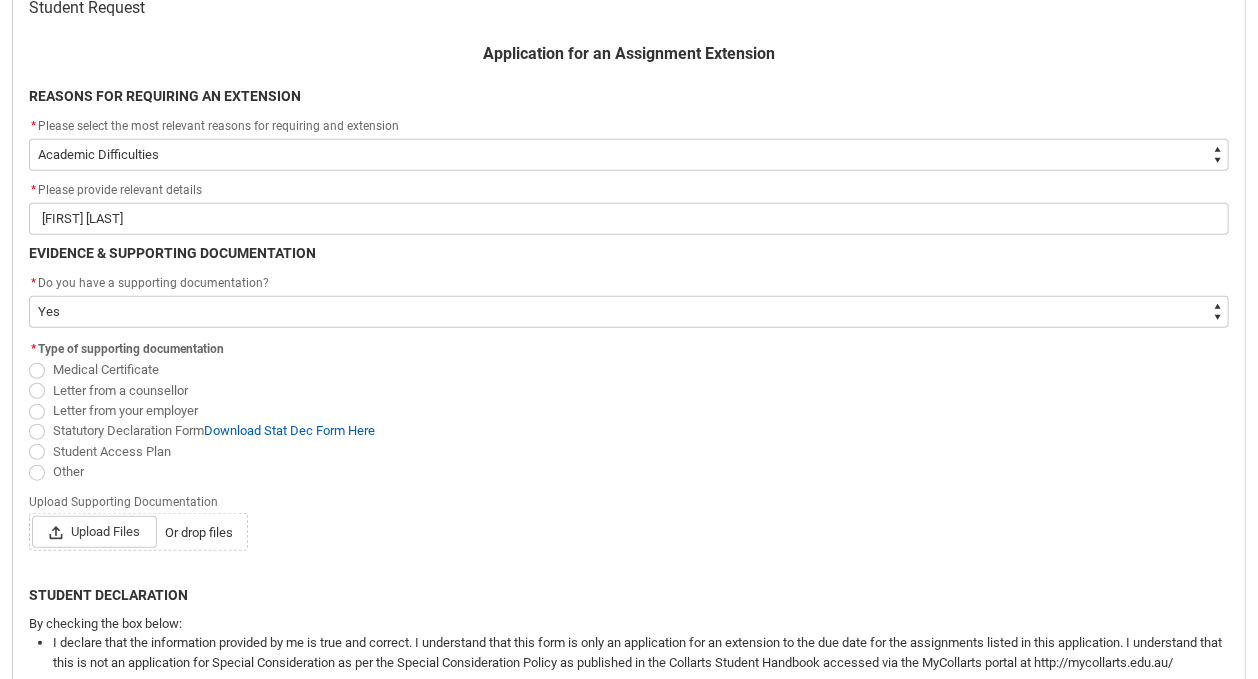 click at bounding box center [37, 432] 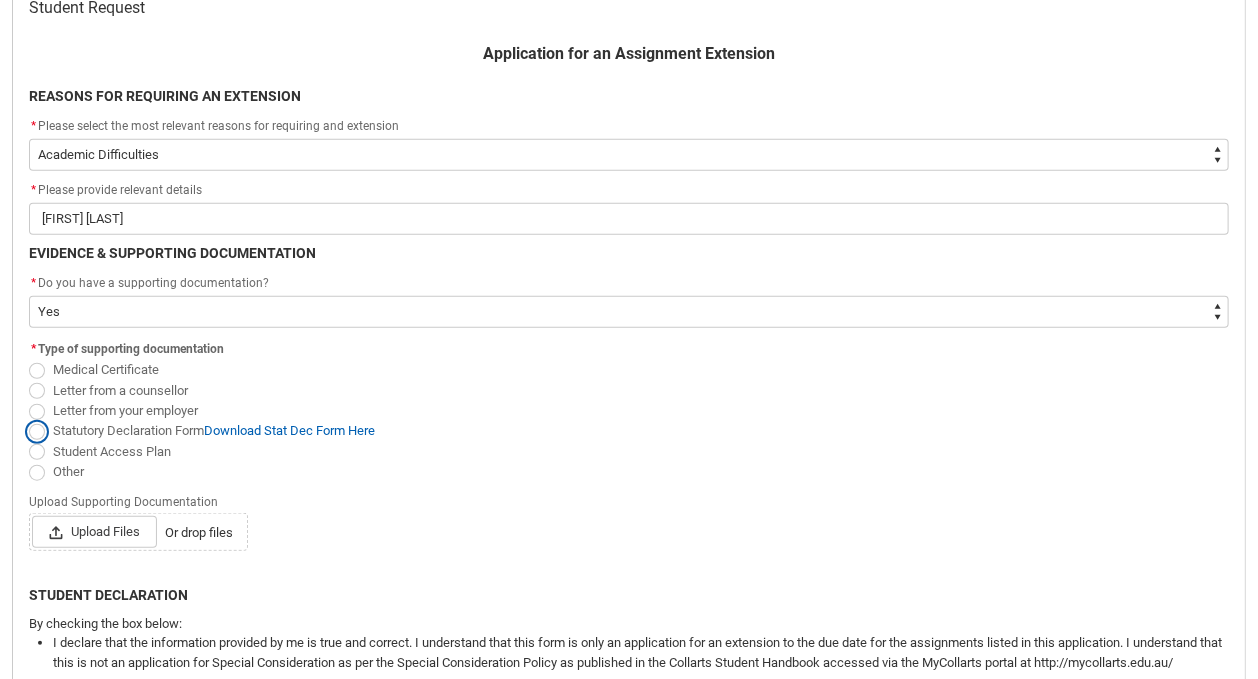 radio on "true" 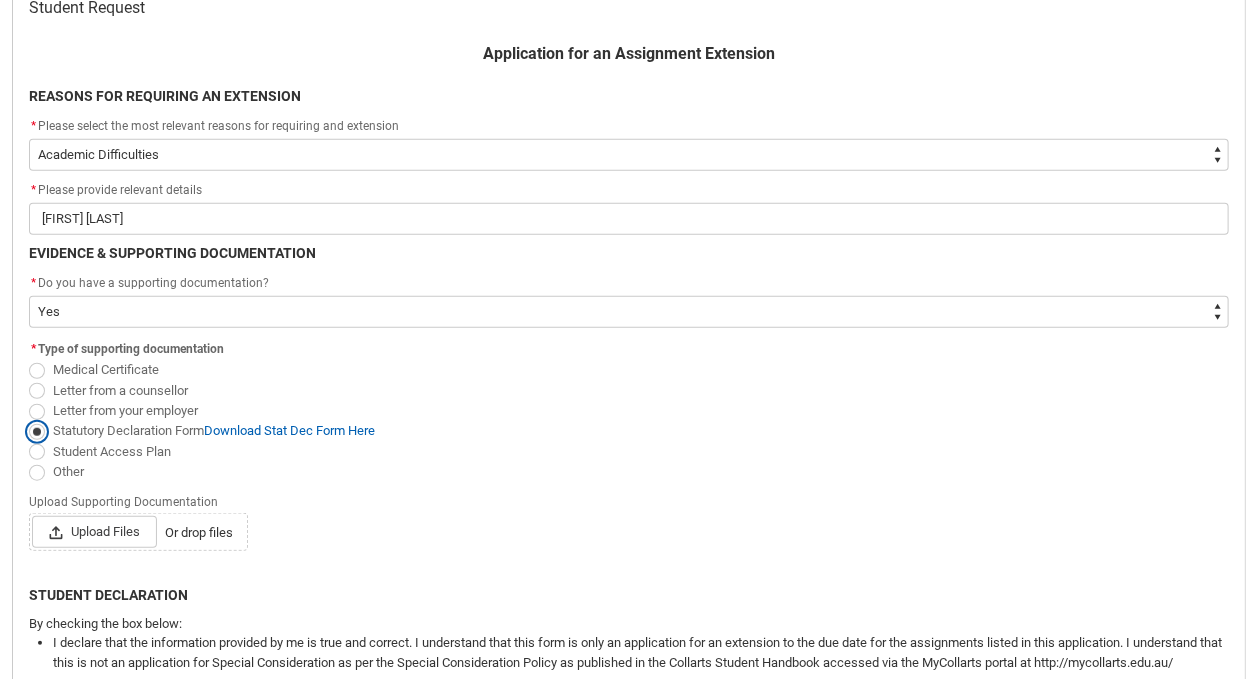 scroll, scrollTop: 520, scrollLeft: 0, axis: vertical 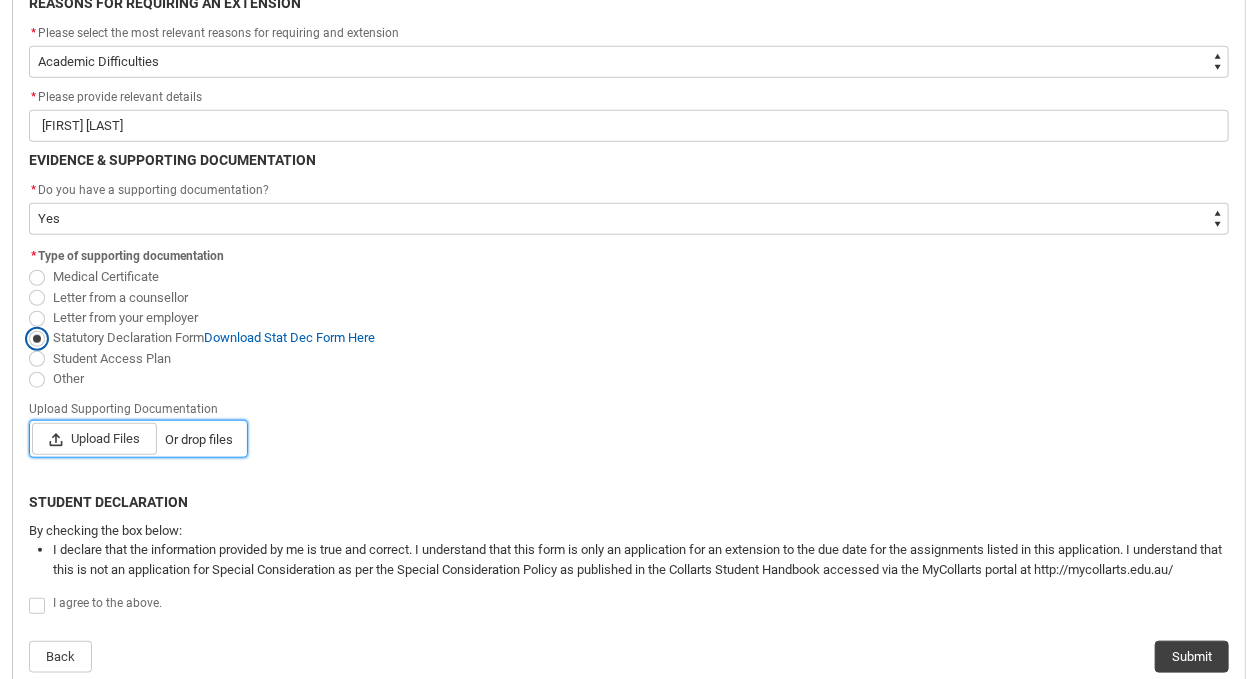 type 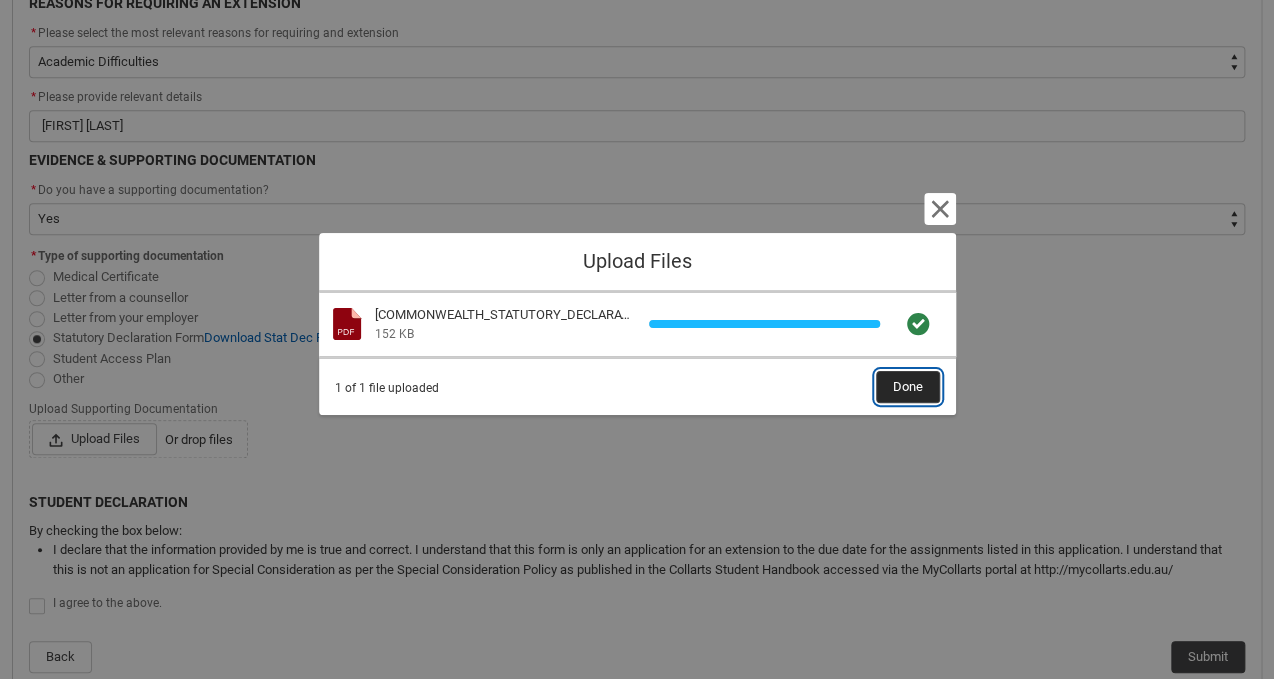 click on "Done" at bounding box center (908, 387) 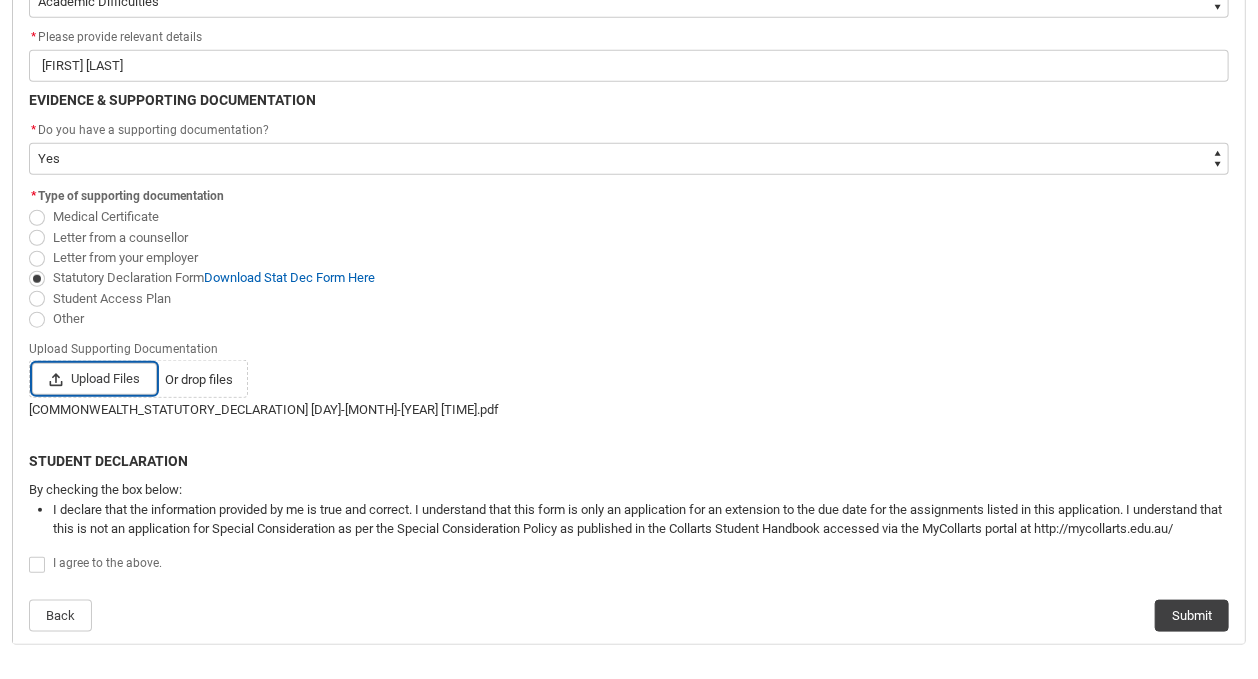 scroll, scrollTop: 582, scrollLeft: 0, axis: vertical 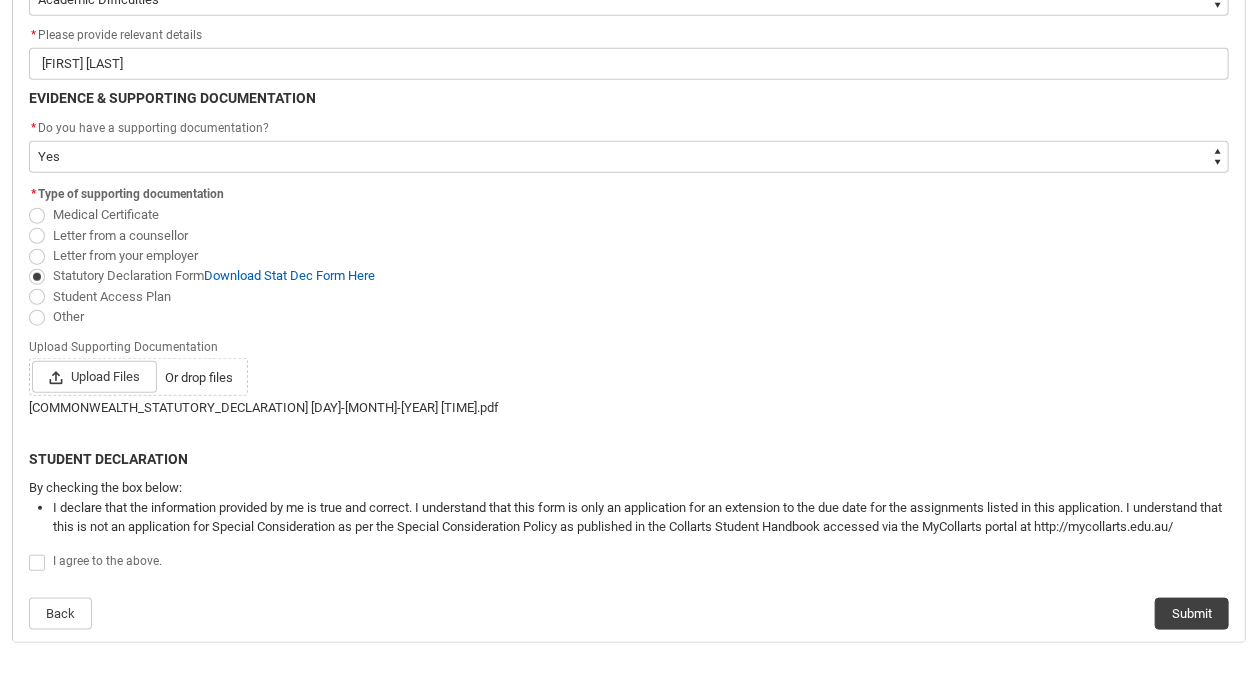 click 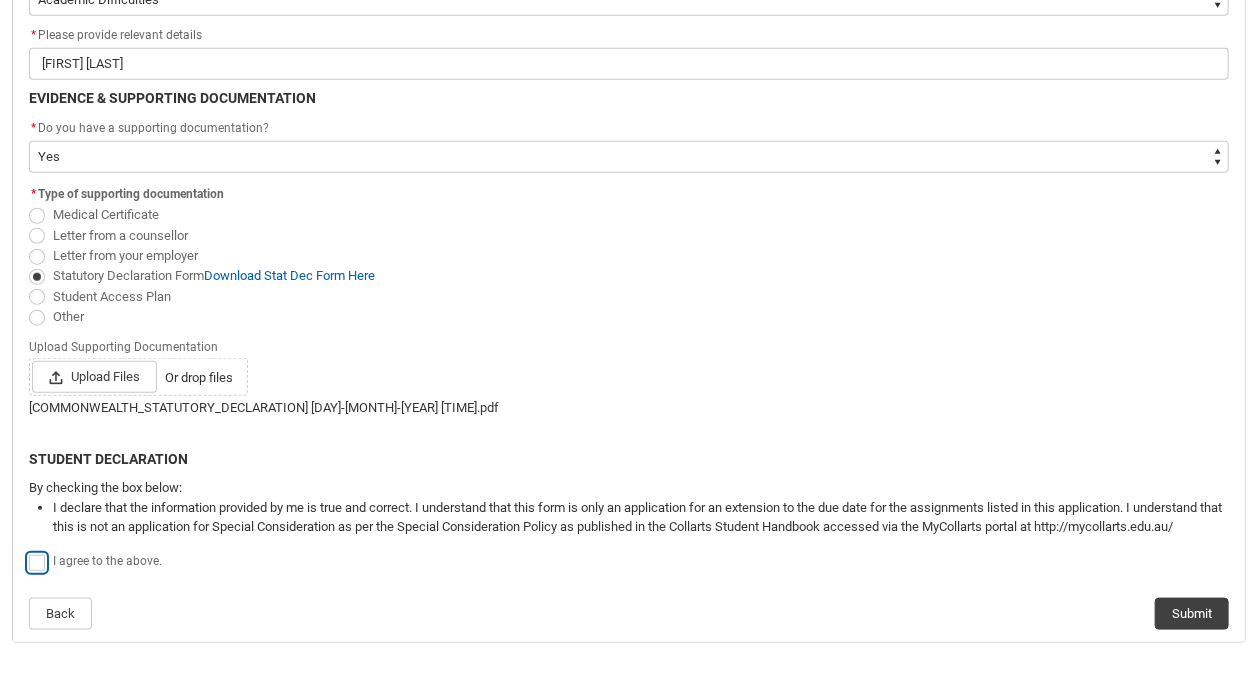 click at bounding box center (28, 552) 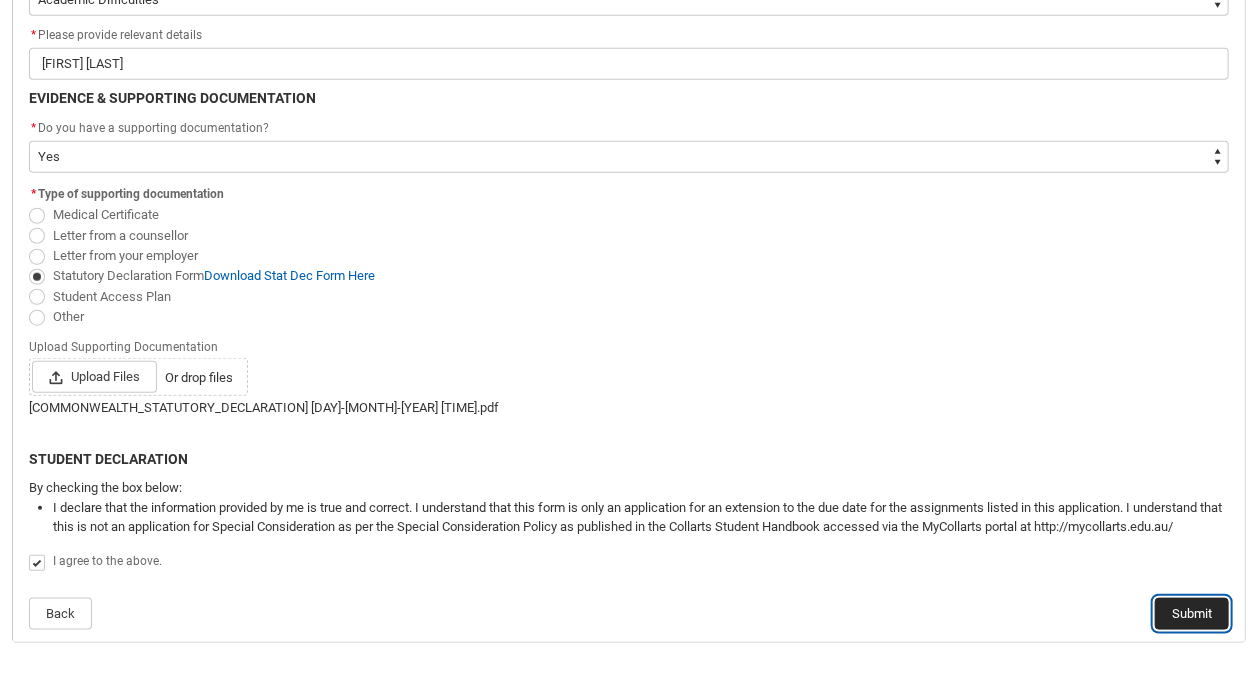 click on "Submit" 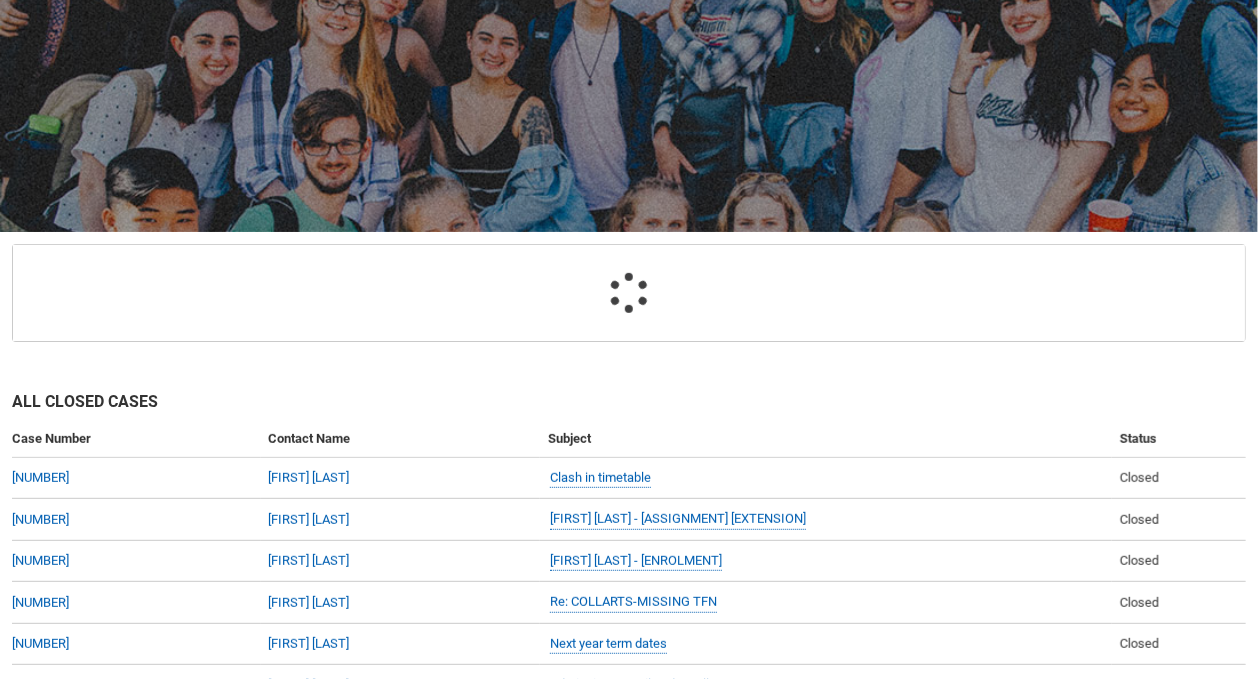 scroll, scrollTop: 212, scrollLeft: 0, axis: vertical 